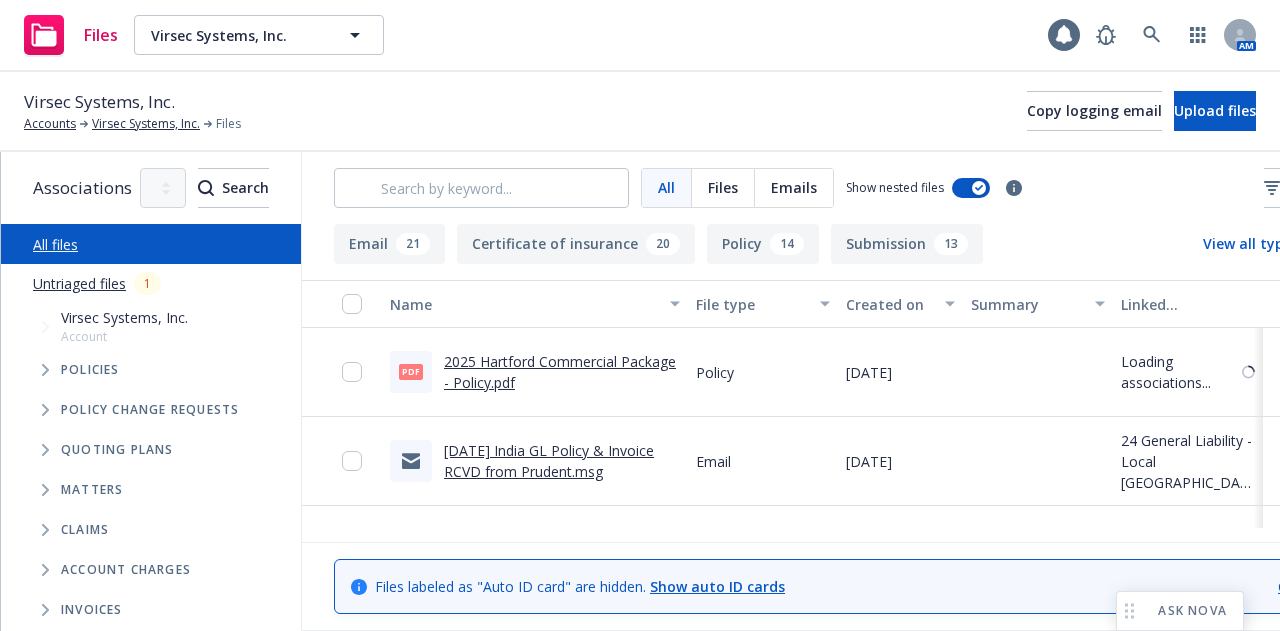 scroll, scrollTop: 0, scrollLeft: 0, axis: both 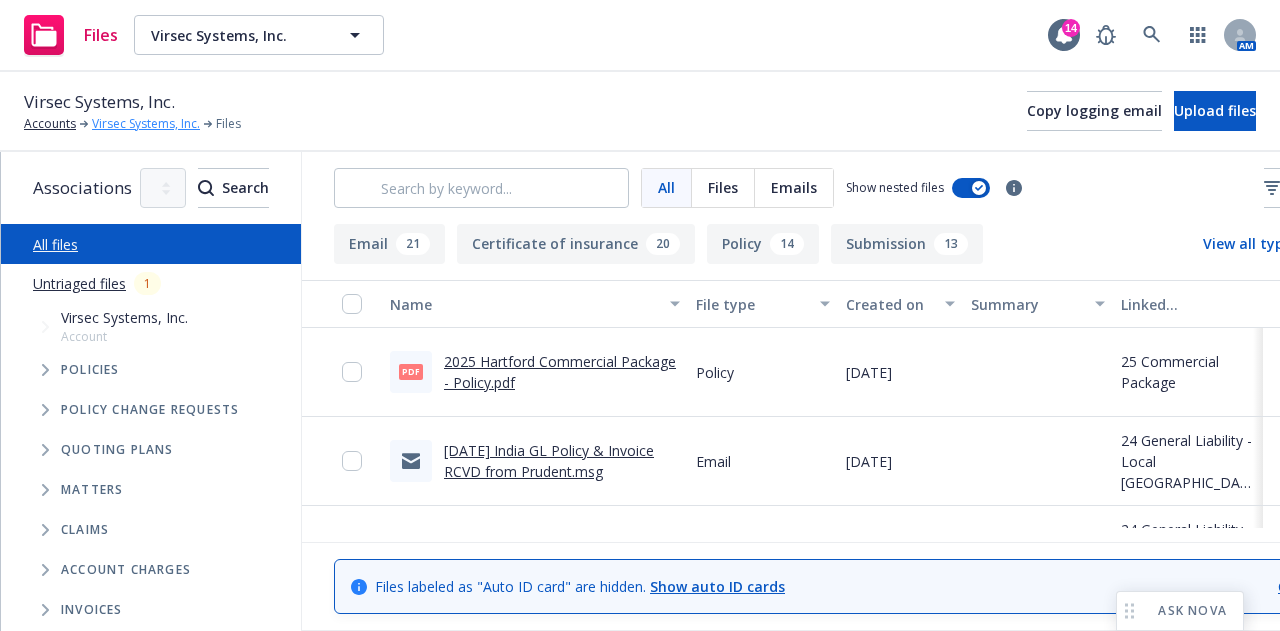 click on "Virsec Systems, Inc." at bounding box center [146, 124] 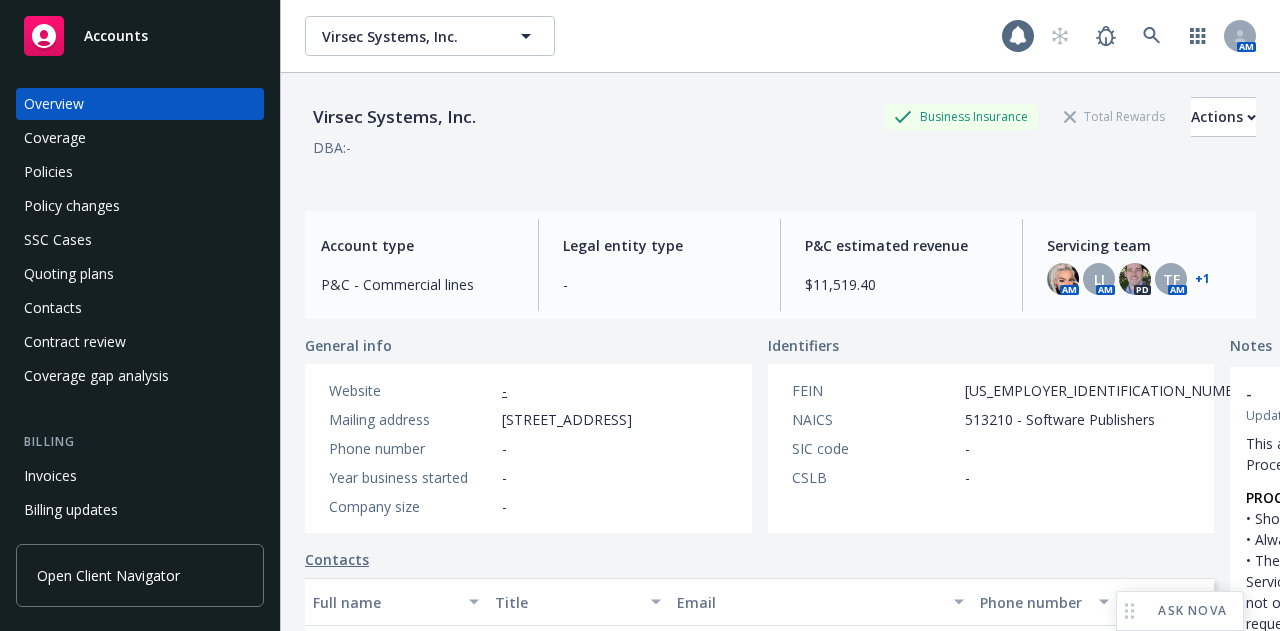 scroll, scrollTop: 0, scrollLeft: 0, axis: both 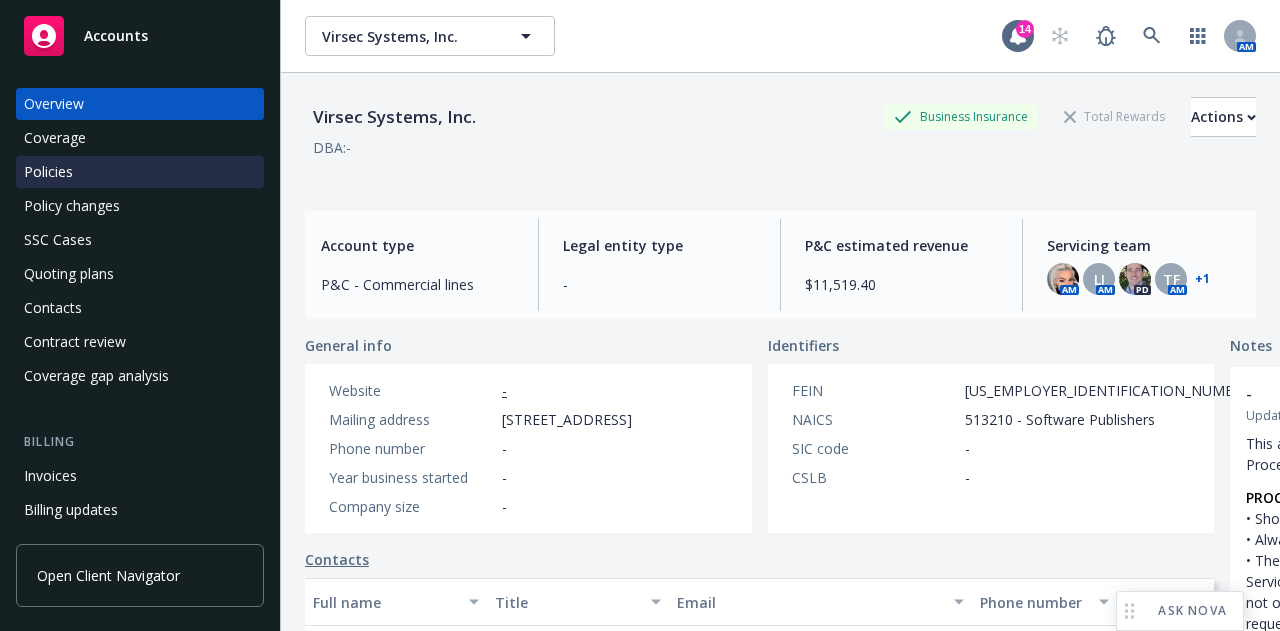 click on "Policies" at bounding box center (140, 172) 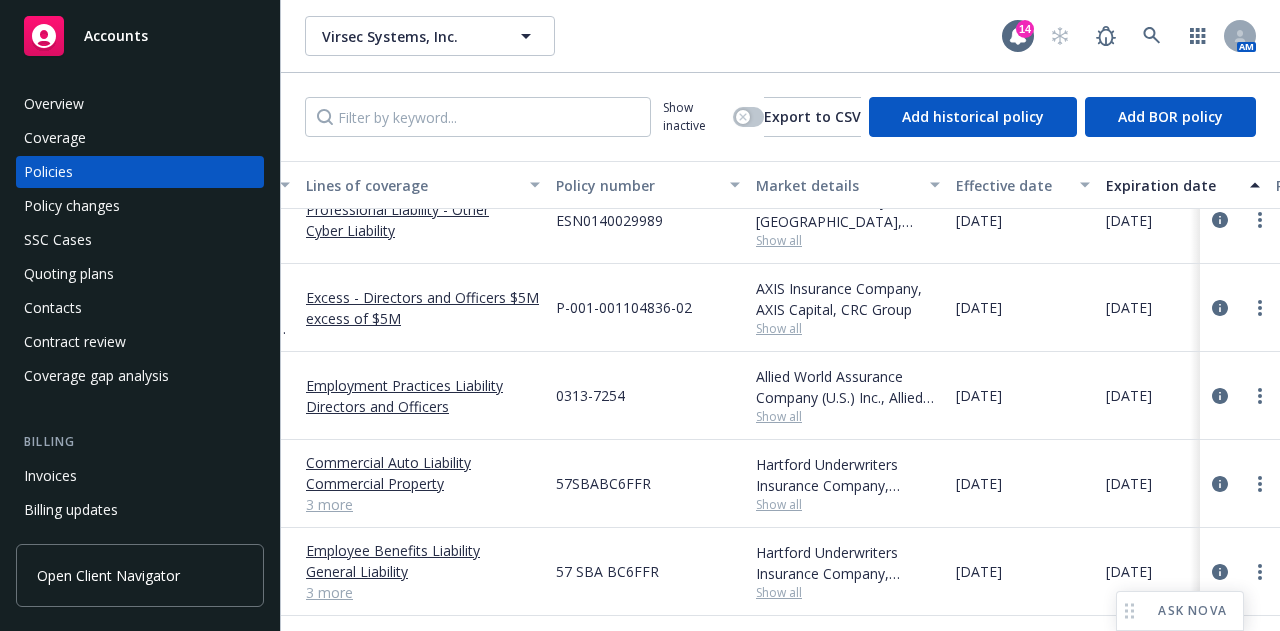 scroll, scrollTop: 213, scrollLeft: 0, axis: vertical 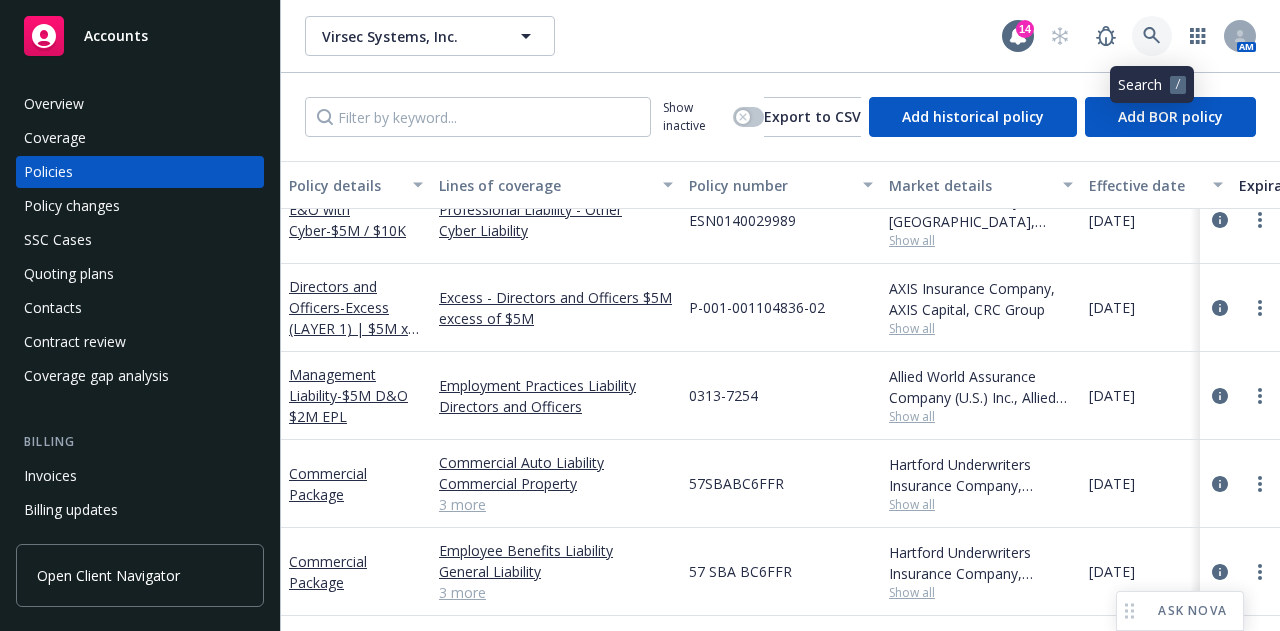 click 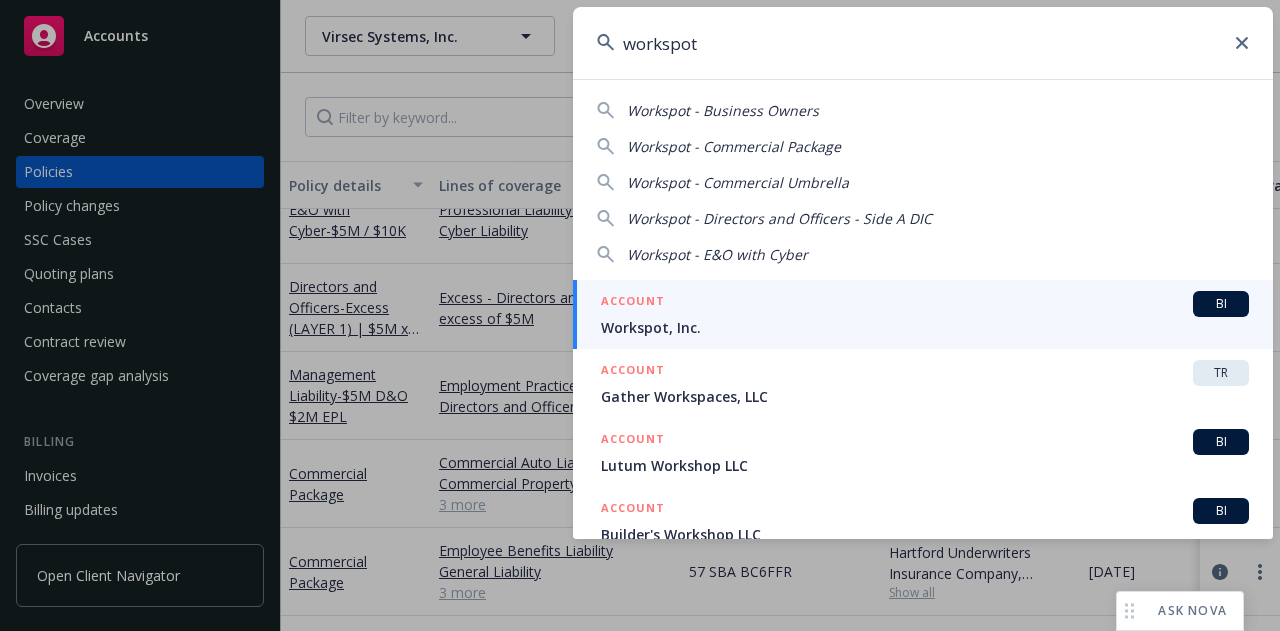 type on "workspot" 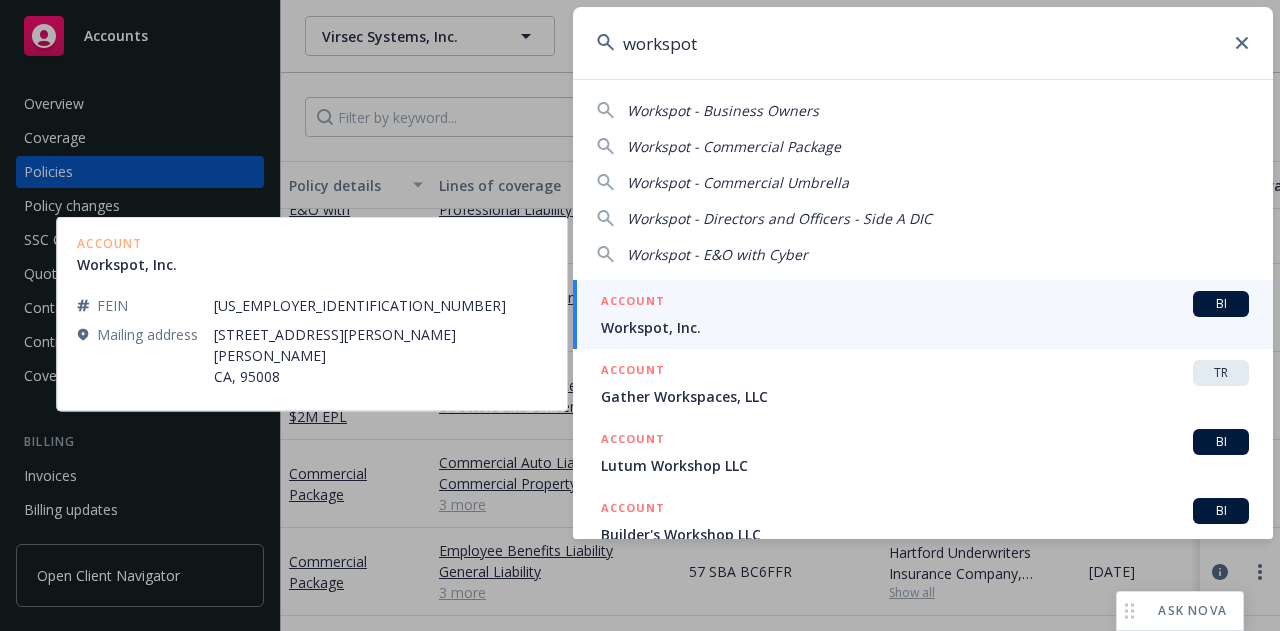 click on "ACCOUNT BI" at bounding box center (925, 304) 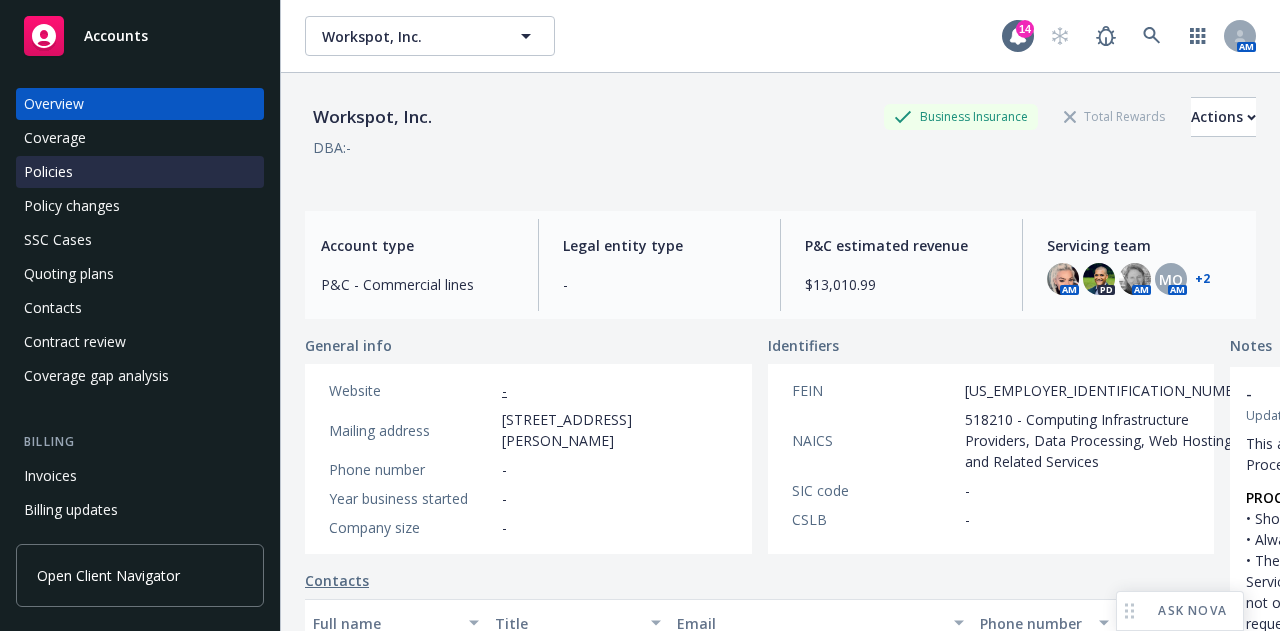 click on "Policies" at bounding box center (140, 172) 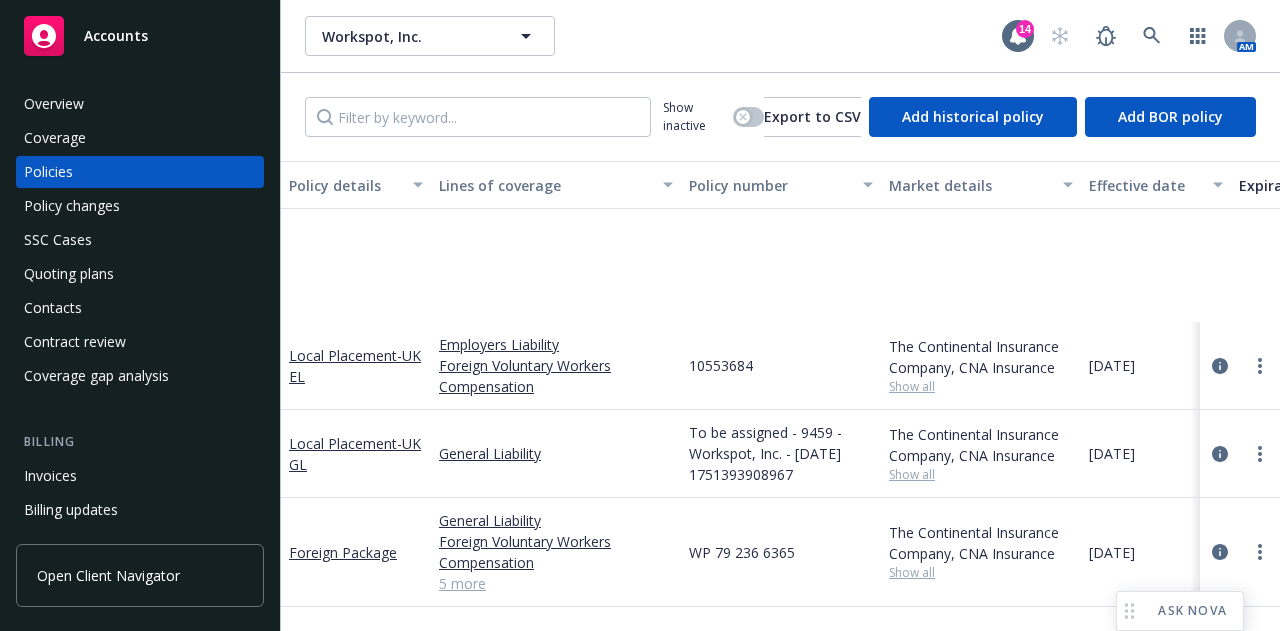 scroll, scrollTop: 473, scrollLeft: 0, axis: vertical 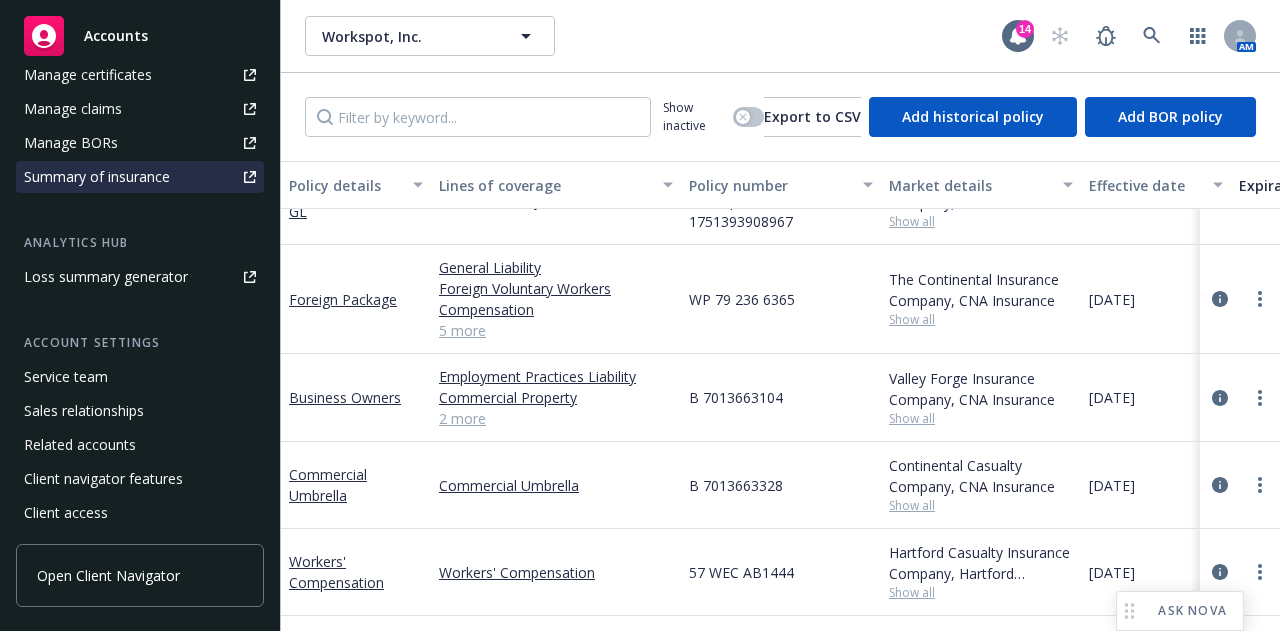 click on "Summary of insurance" at bounding box center (97, 177) 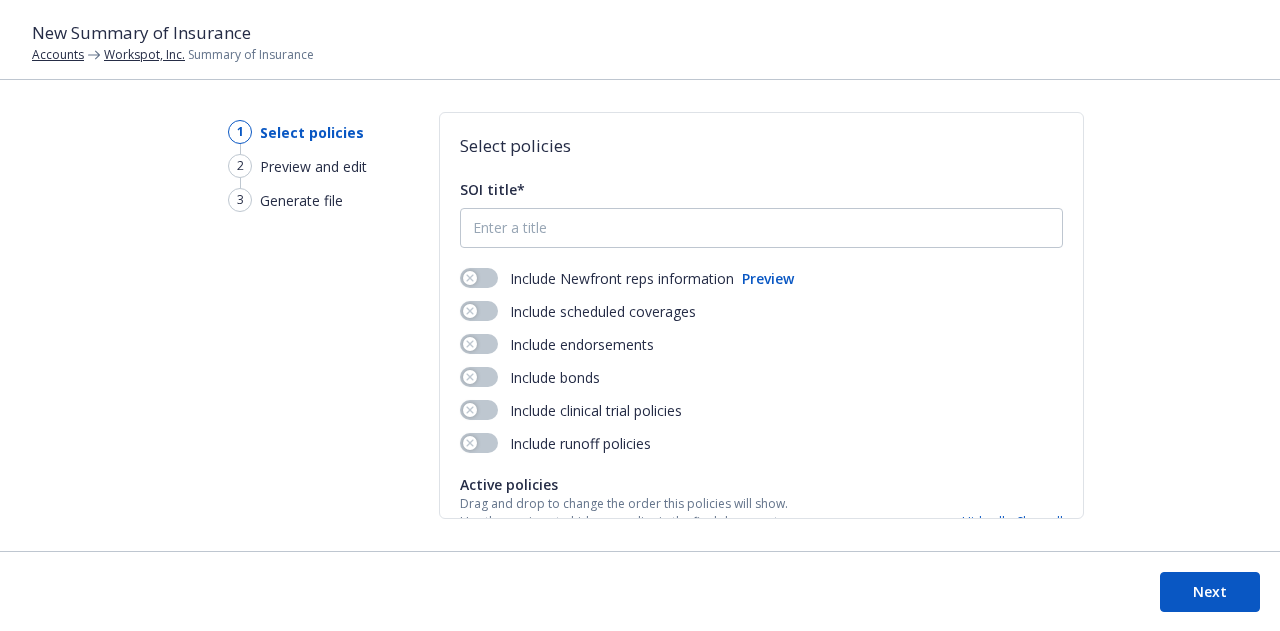scroll, scrollTop: 0, scrollLeft: 0, axis: both 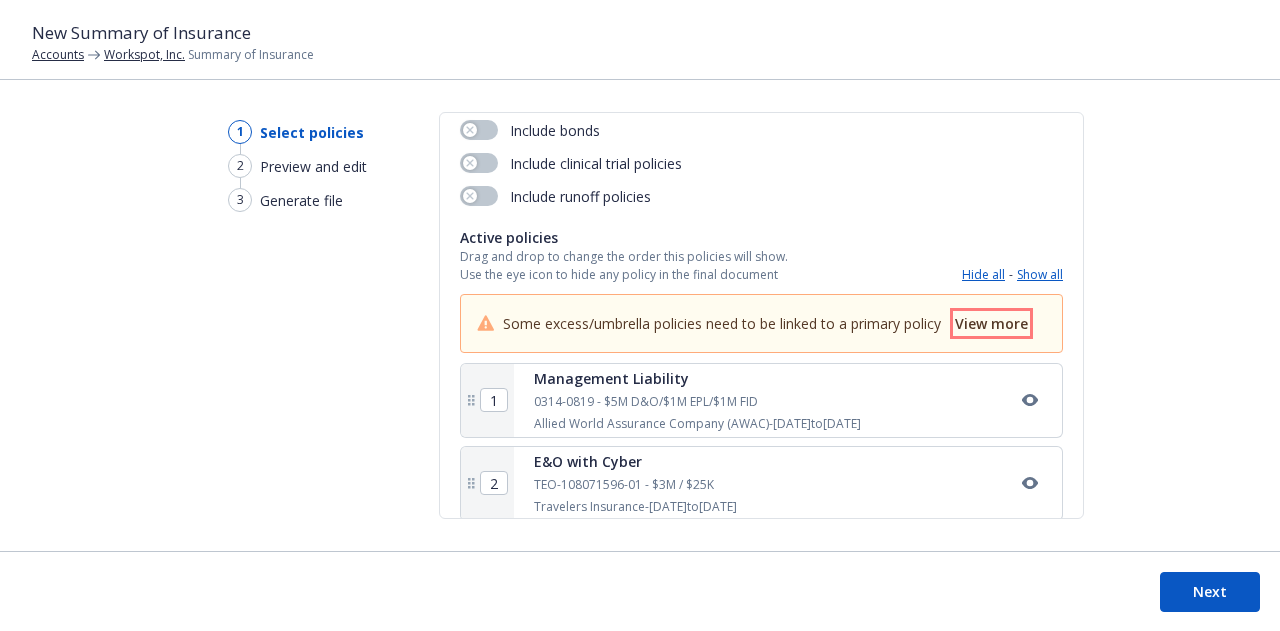 click on "View more" at bounding box center (991, 323) 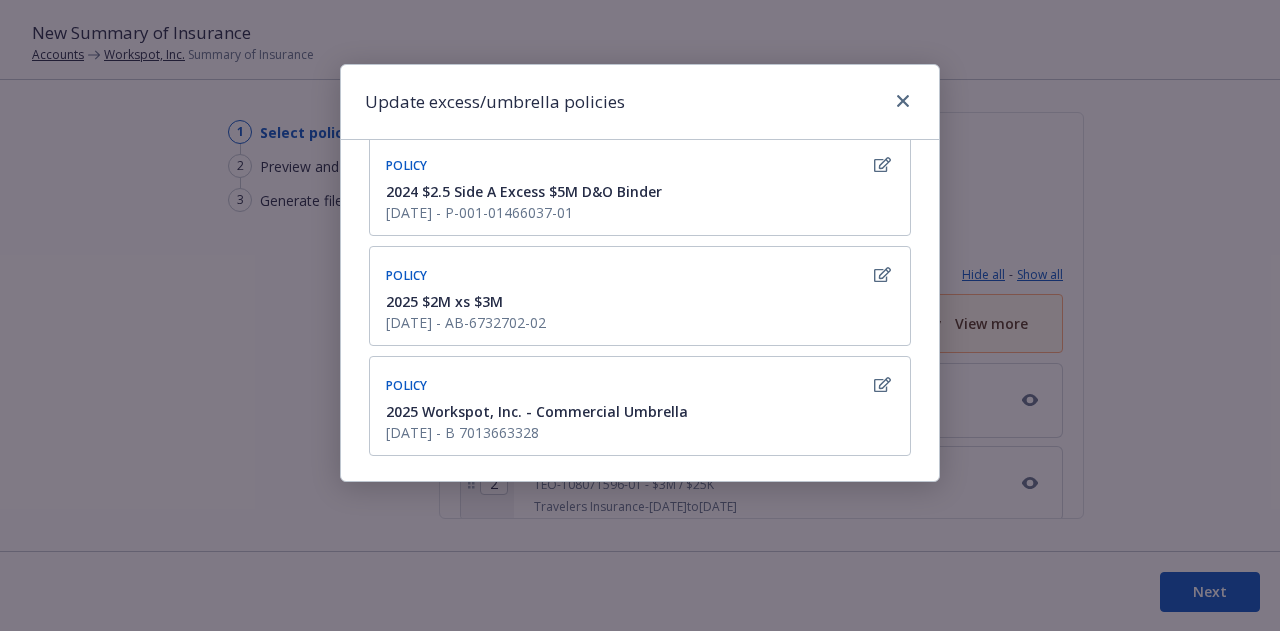 scroll, scrollTop: 68, scrollLeft: 0, axis: vertical 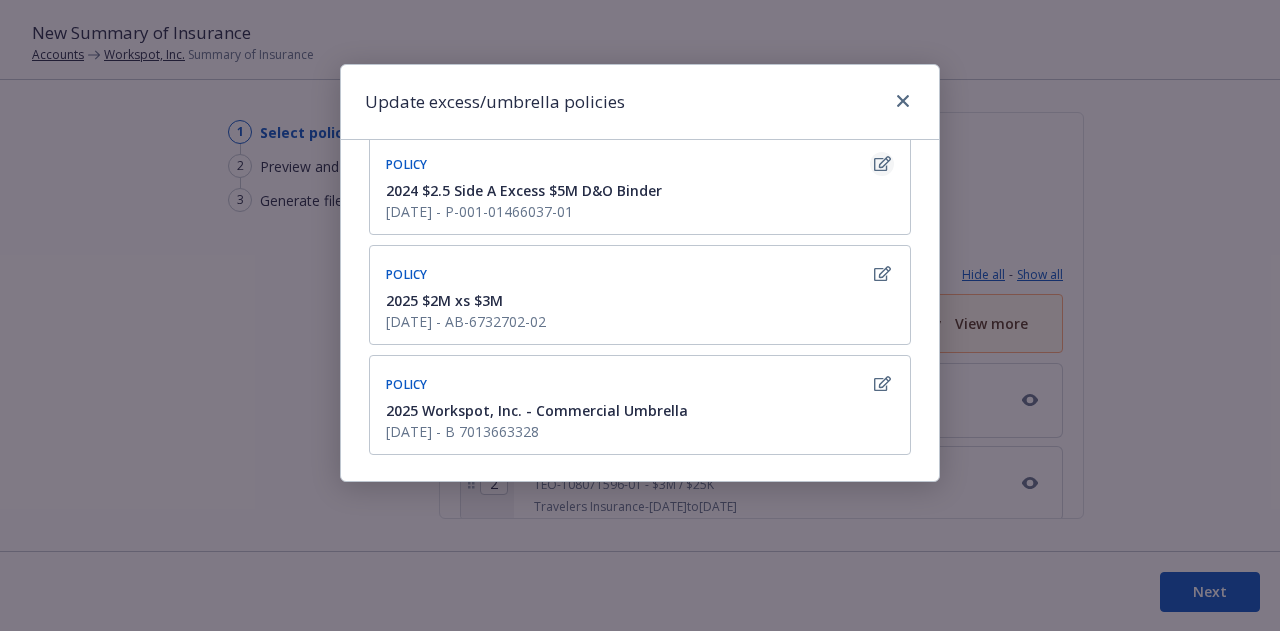 click 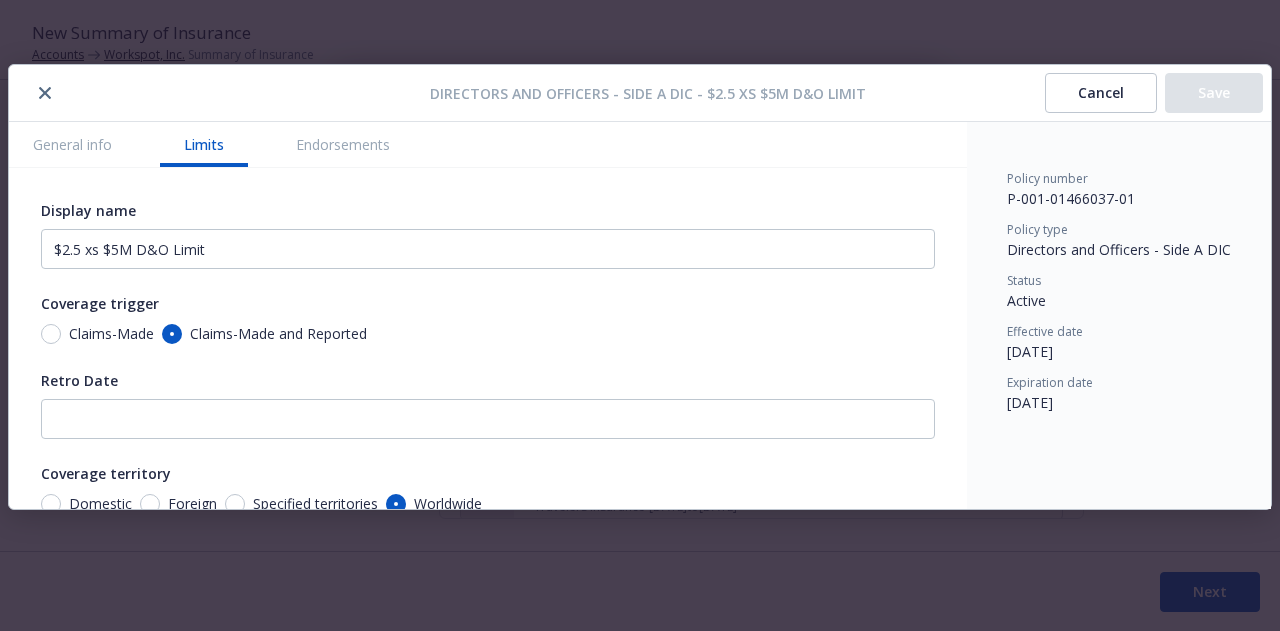 scroll, scrollTop: 64, scrollLeft: 0, axis: vertical 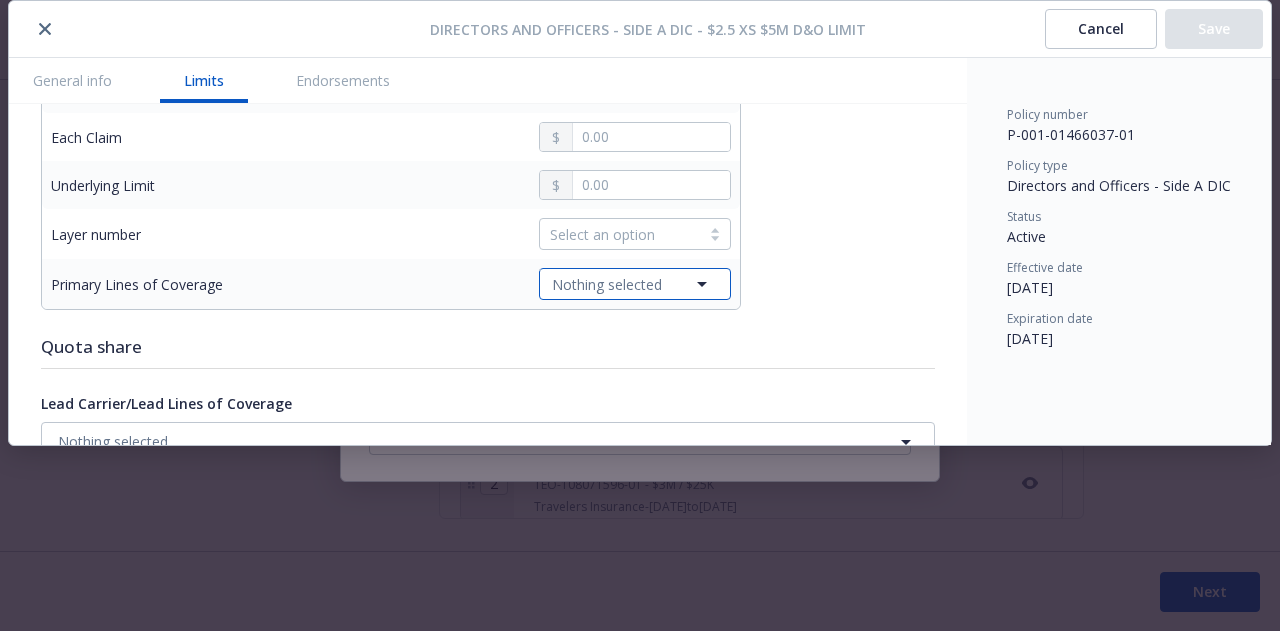 click on "Nothing selected" at bounding box center [635, 284] 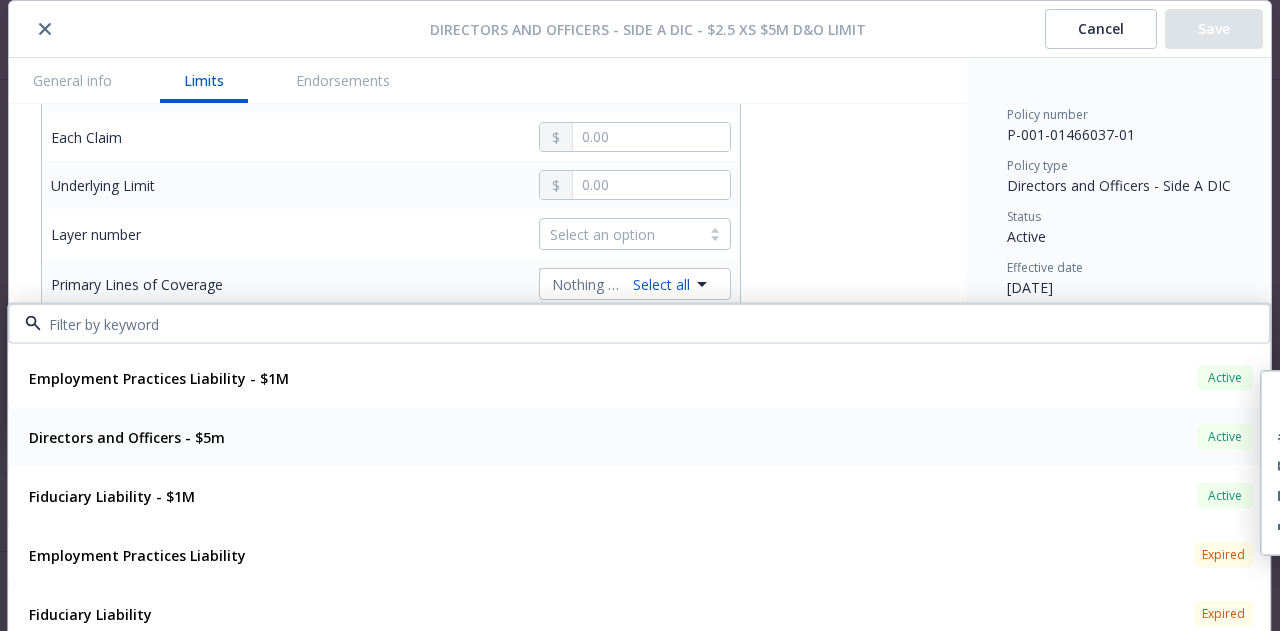 scroll, scrollTop: 1268, scrollLeft: 0, axis: vertical 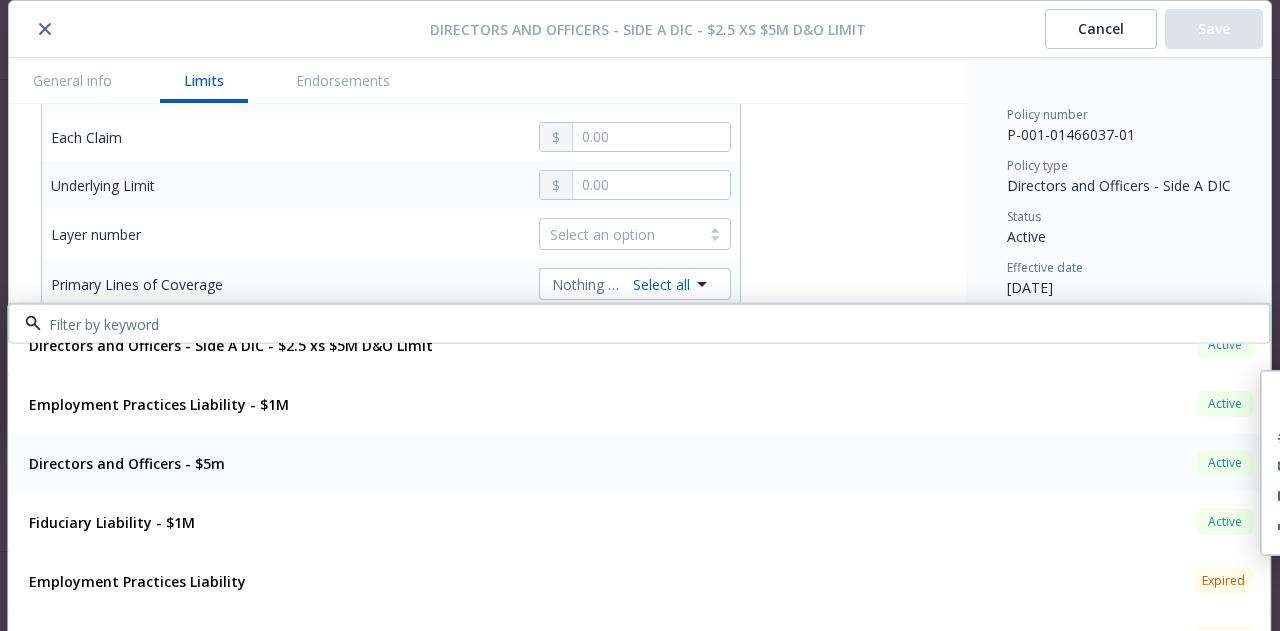 click on "Directors and Officers - $5m" at bounding box center (127, 462) 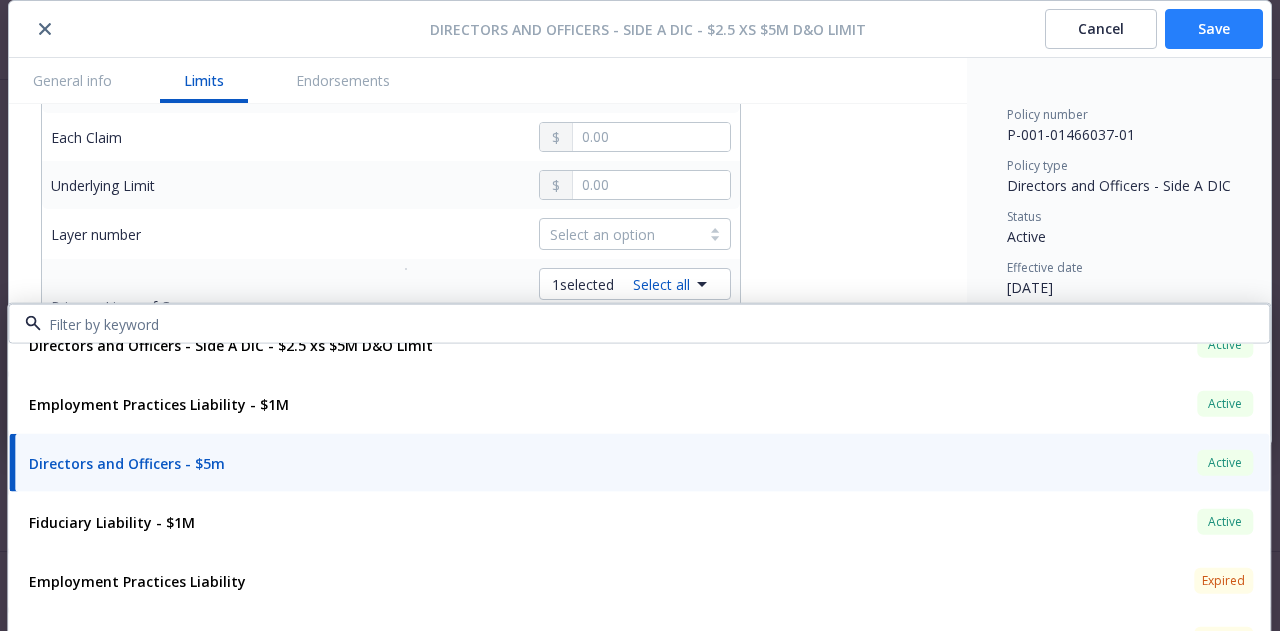 click on "Save" at bounding box center (1214, 29) 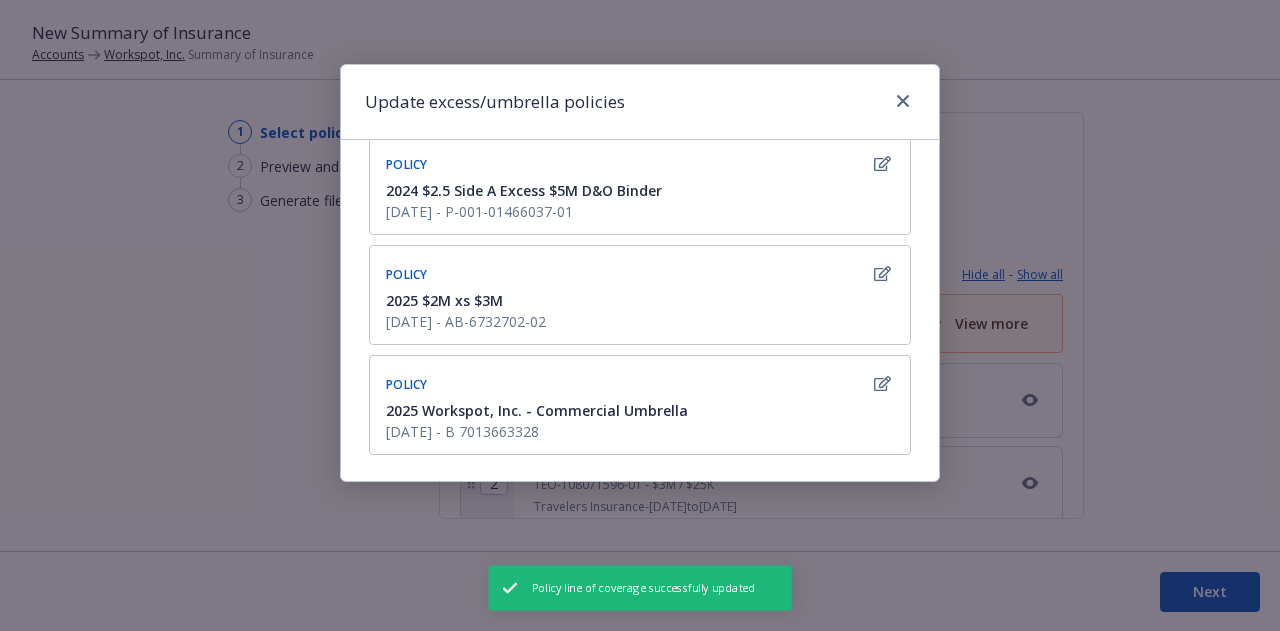 scroll, scrollTop: 0, scrollLeft: 0, axis: both 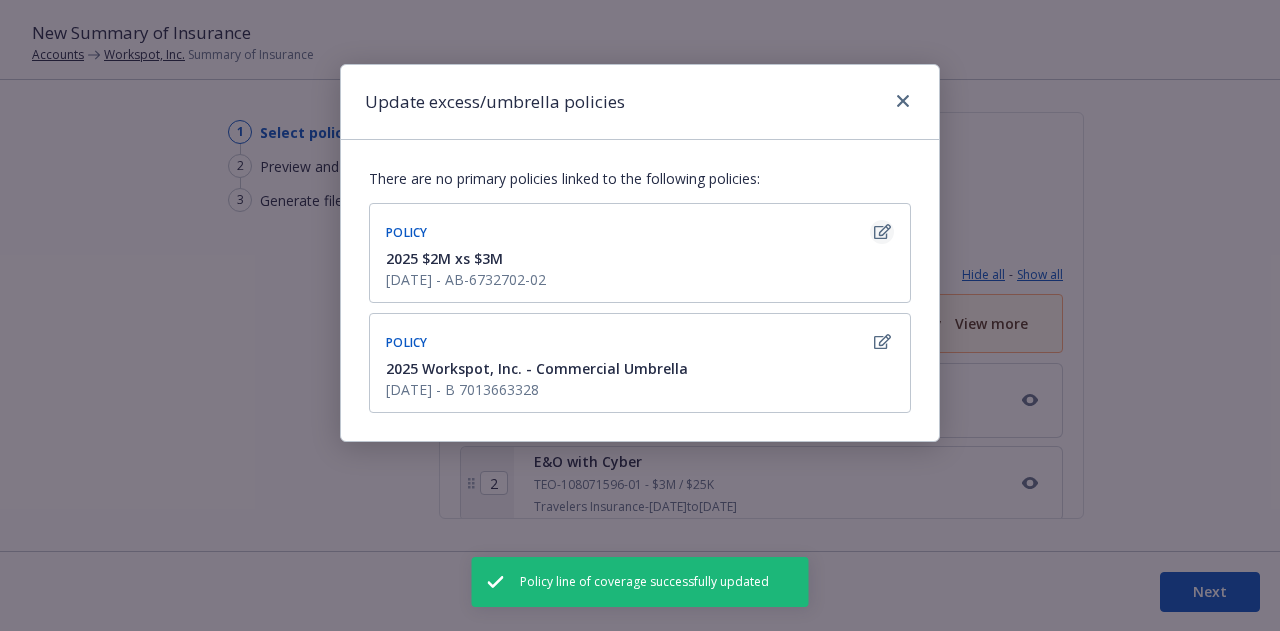 click 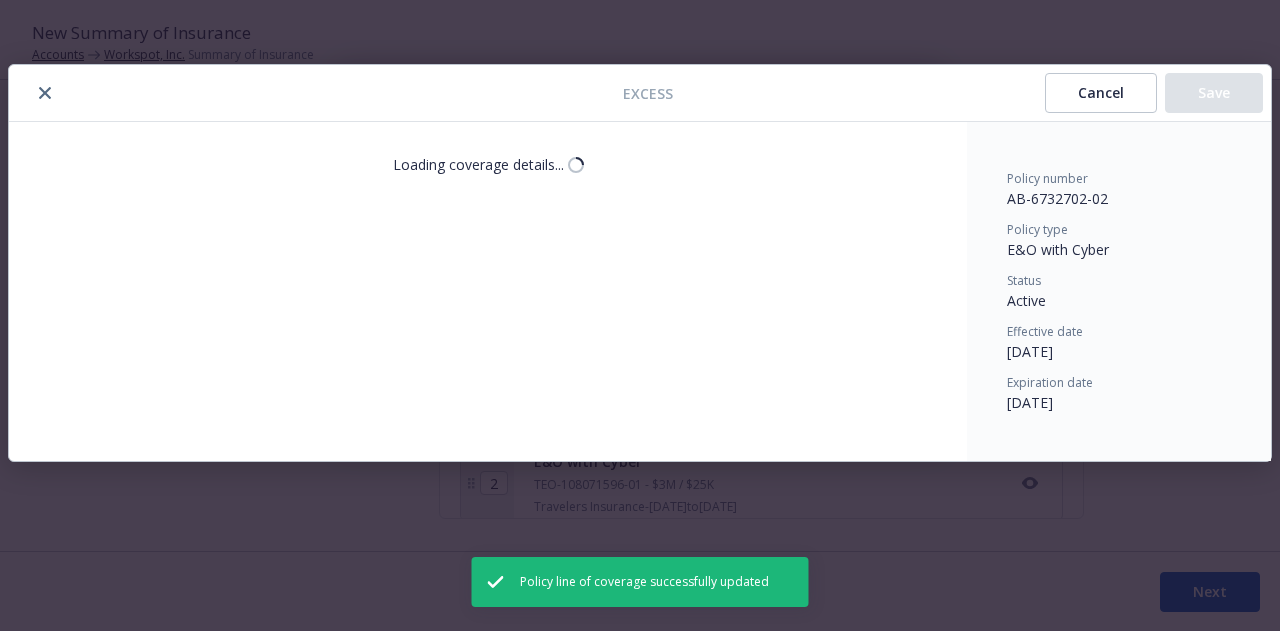 scroll, scrollTop: 64, scrollLeft: 0, axis: vertical 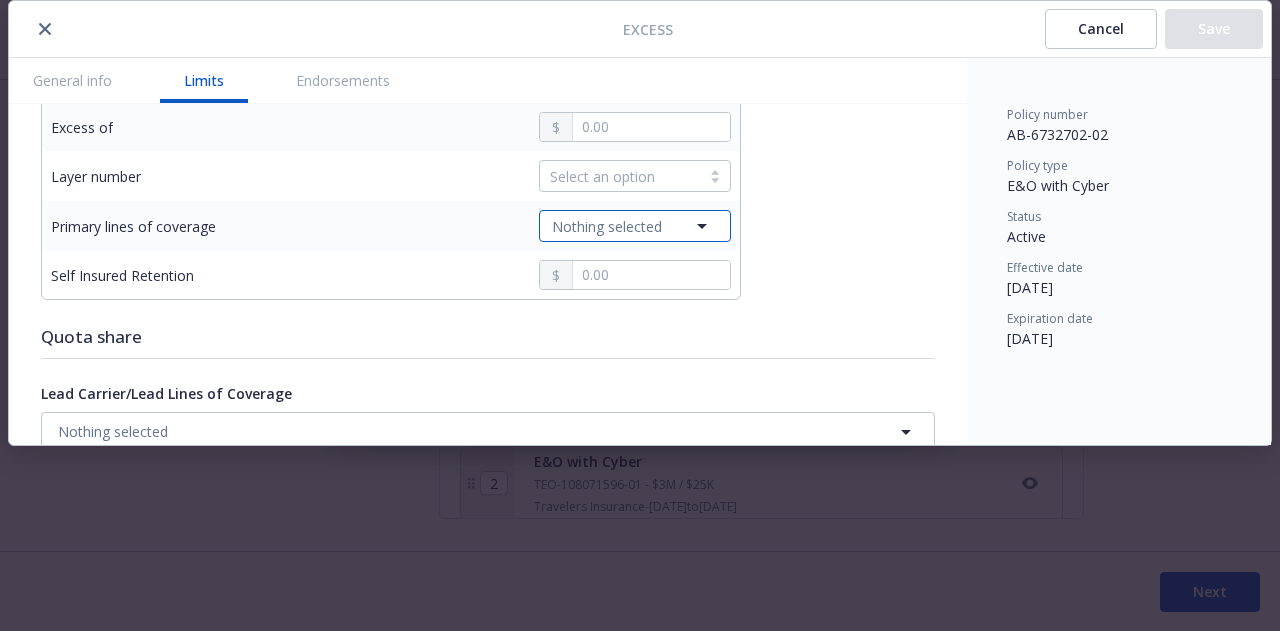 click 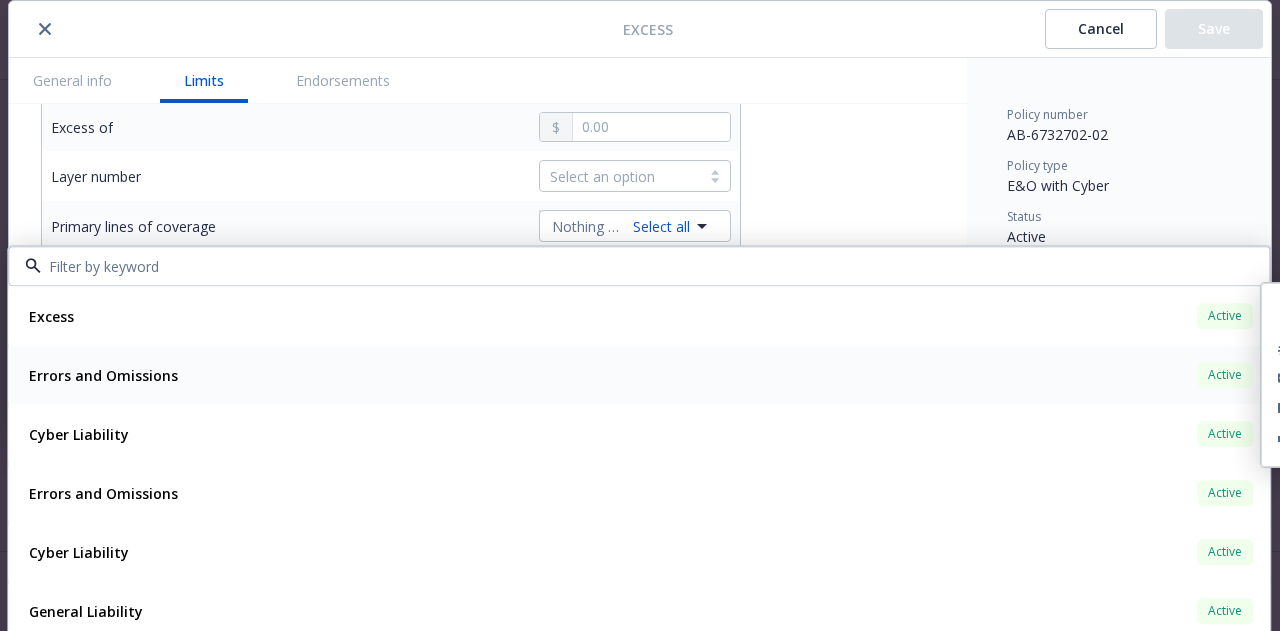 click on "Errors and Omissions" at bounding box center [103, 375] 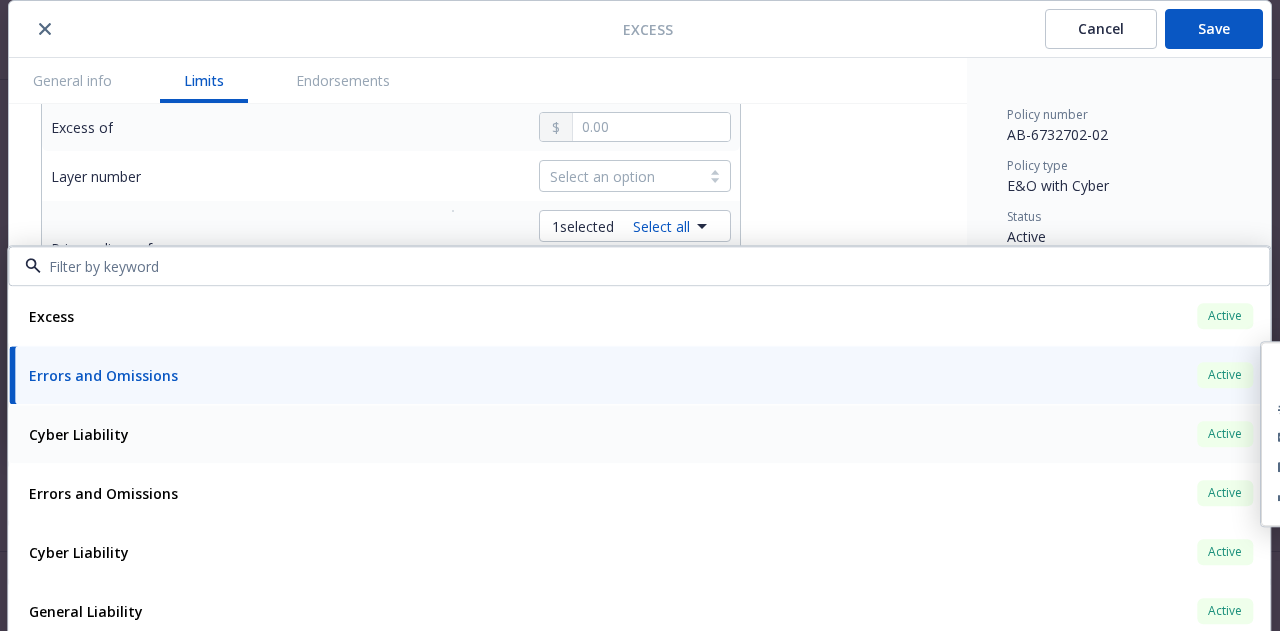 click on "Cyber Liability Active" at bounding box center (639, 434) 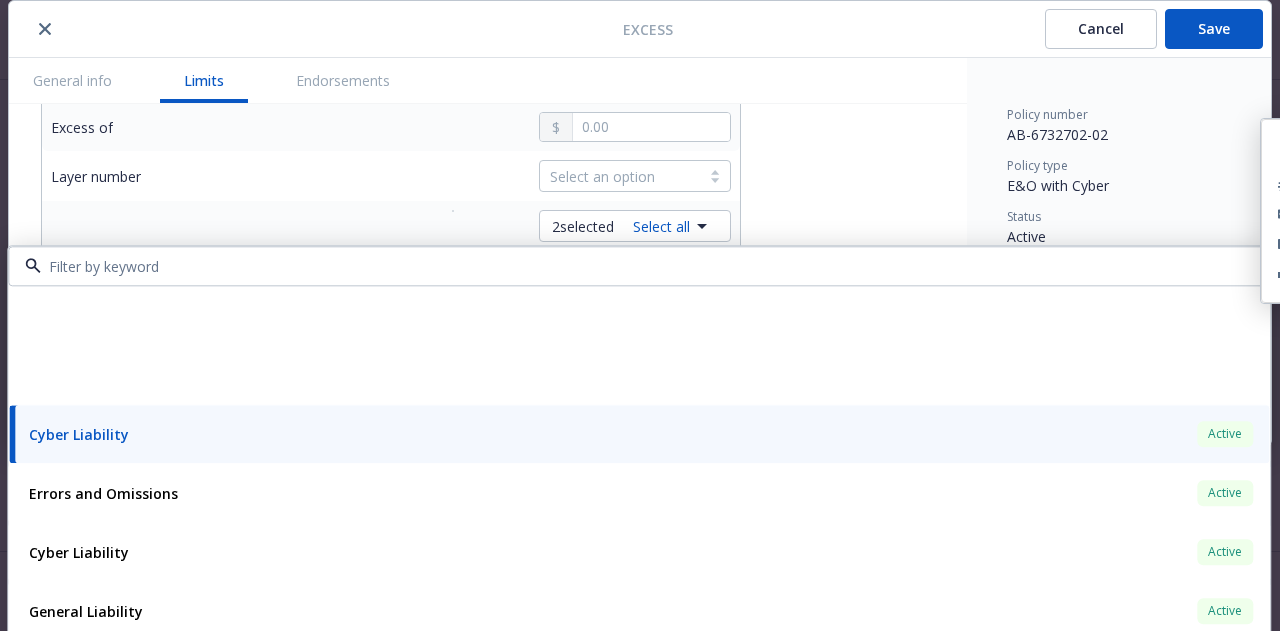scroll, scrollTop: 261, scrollLeft: 0, axis: vertical 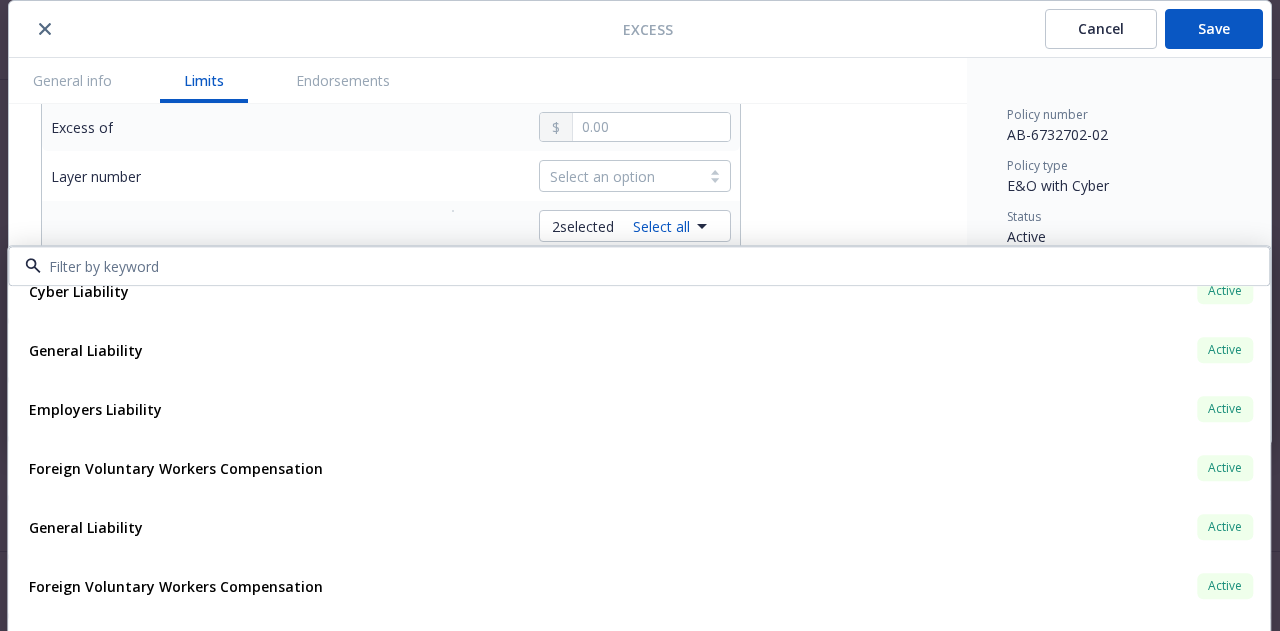 click on "Display name Coverage trigger Claims-Made Occurrence Claims-Made and Reported Retro Date Coverage territory Domestic Foreign Specified territories Worldwide Subject to audit Yes No Commission % Percentage Dollar Premium Included Minimum Earned Premium % Percentage Dollar Limits Amount Aggregate Limit Each Occurrence Excess of Layer number Select an option Primary lines of coverage 2  selected Select all Errors and Omissions Active Cyber Liability Active Errors and Omissions Active Policy number TEO-108071596-01 Premium $14,633.00 Effective dates 06/30/2025 - 06/30/2026 Carrier Travelers Insurance Cyber Liability Active Policy number TEO-108071596-01 Premium $14,633.00 Effective dates 06/30/2025 - 06/30/2026 Carrier Travelers Insurance General Liability Active Policy number To be assigned - 9459 - Workspot, Inc. - 07/01/2025 1751393908967 Premium $1,000.00 Effective dates 06/30/2025 - 06/30/2026 Carrier CNA Insurance Employers Liability Active Policy number 10553684 Premium $1,500.00 Effective dates Carrier No" at bounding box center [488, 830] 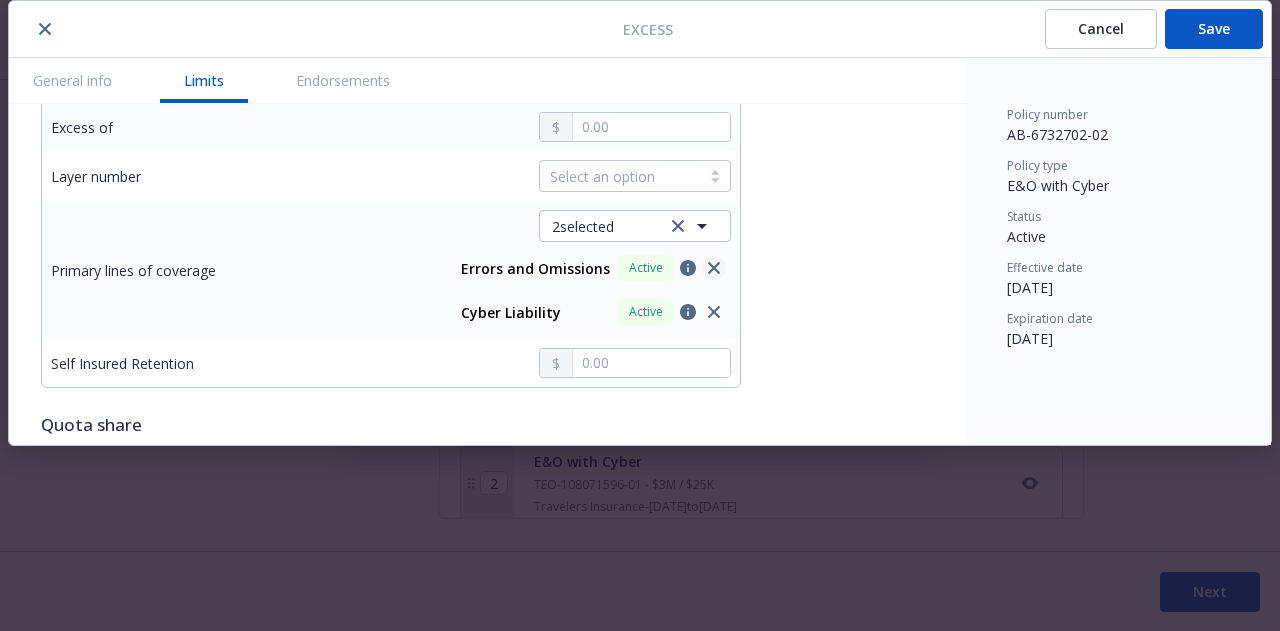 click 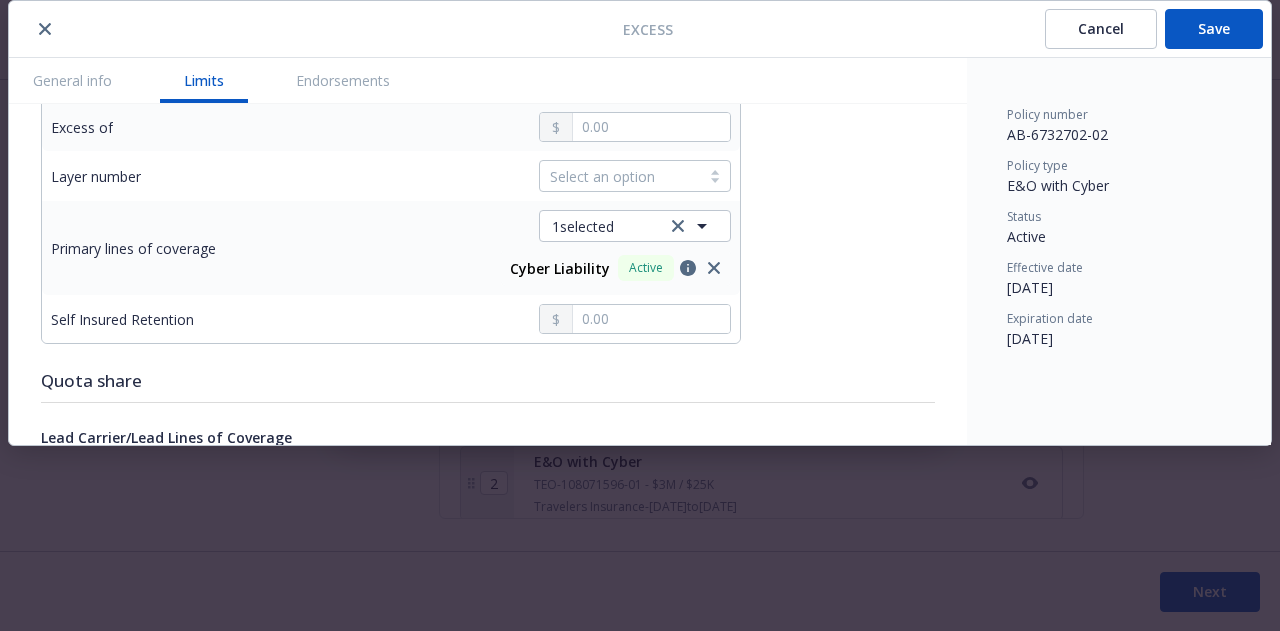 click 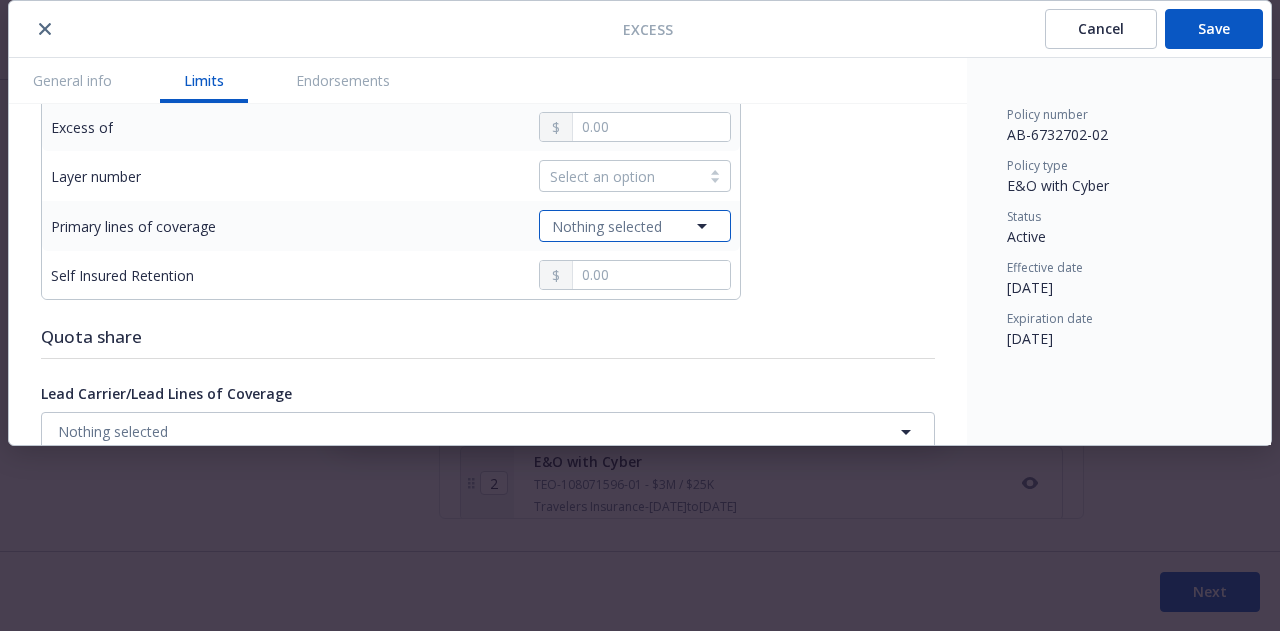 click 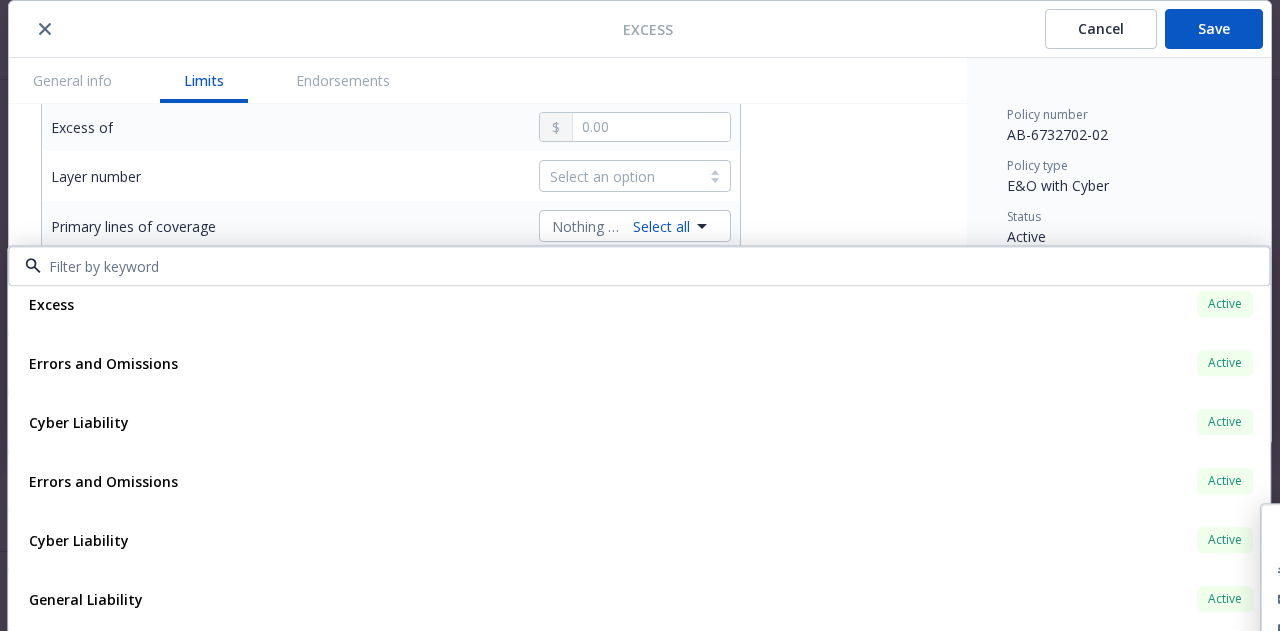 scroll, scrollTop: 11, scrollLeft: 0, axis: vertical 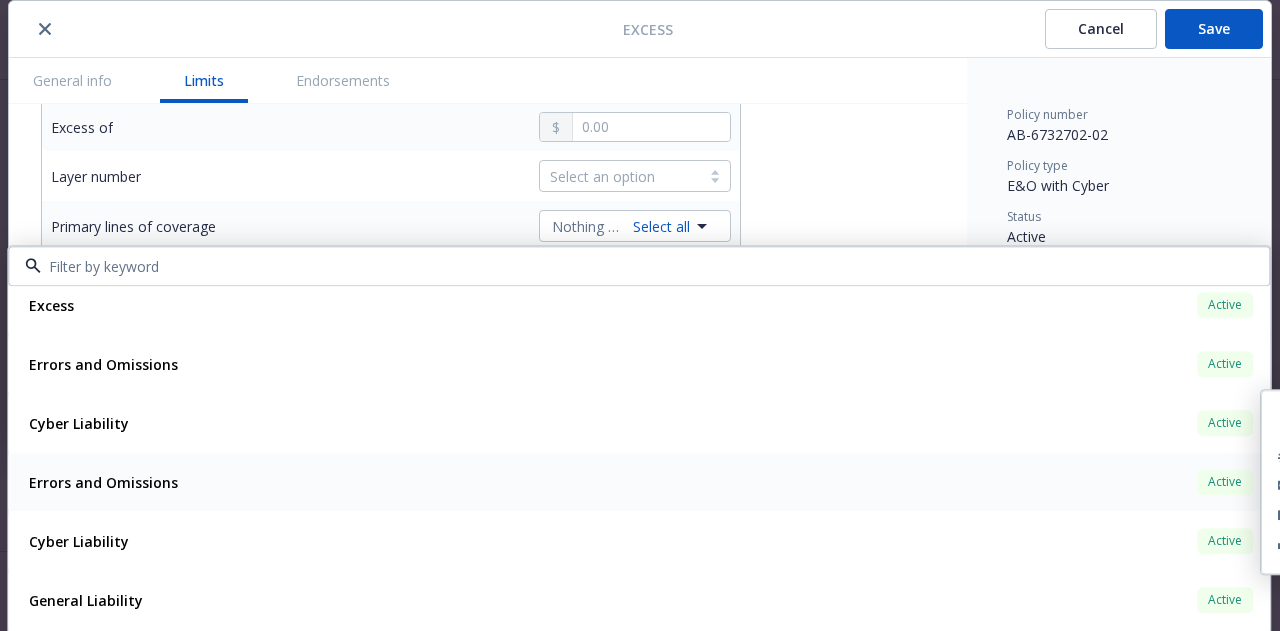 click on "Errors and Omissions Active" at bounding box center [639, 482] 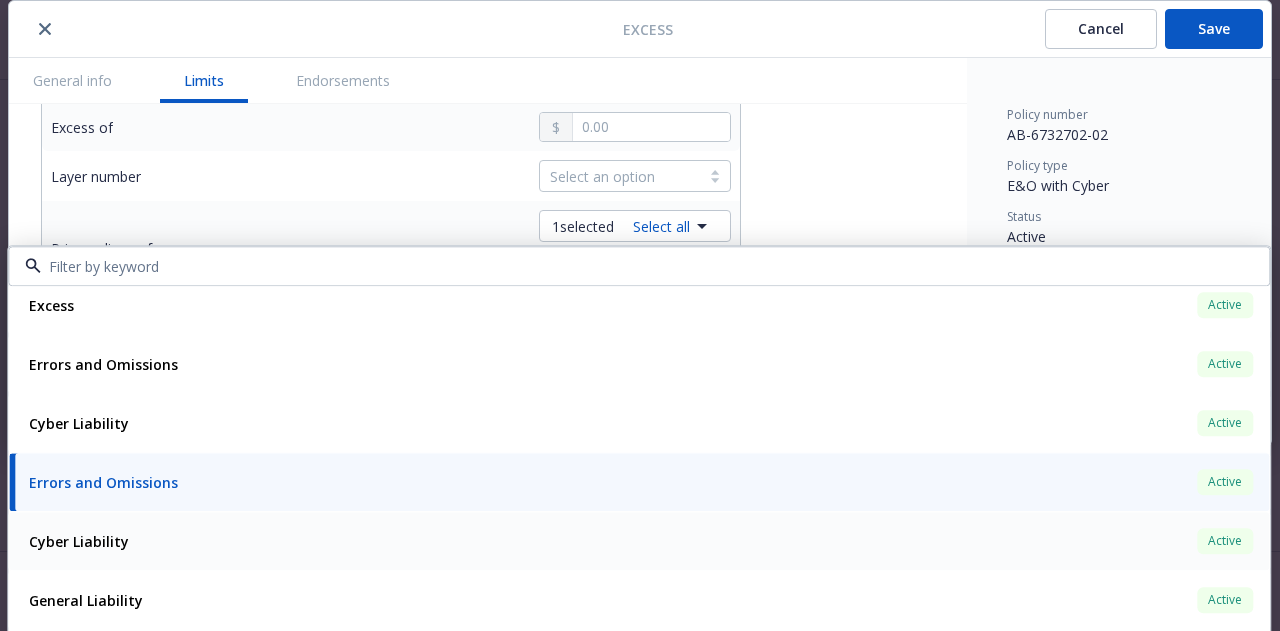 click on "Cyber Liability Active" at bounding box center [639, 541] 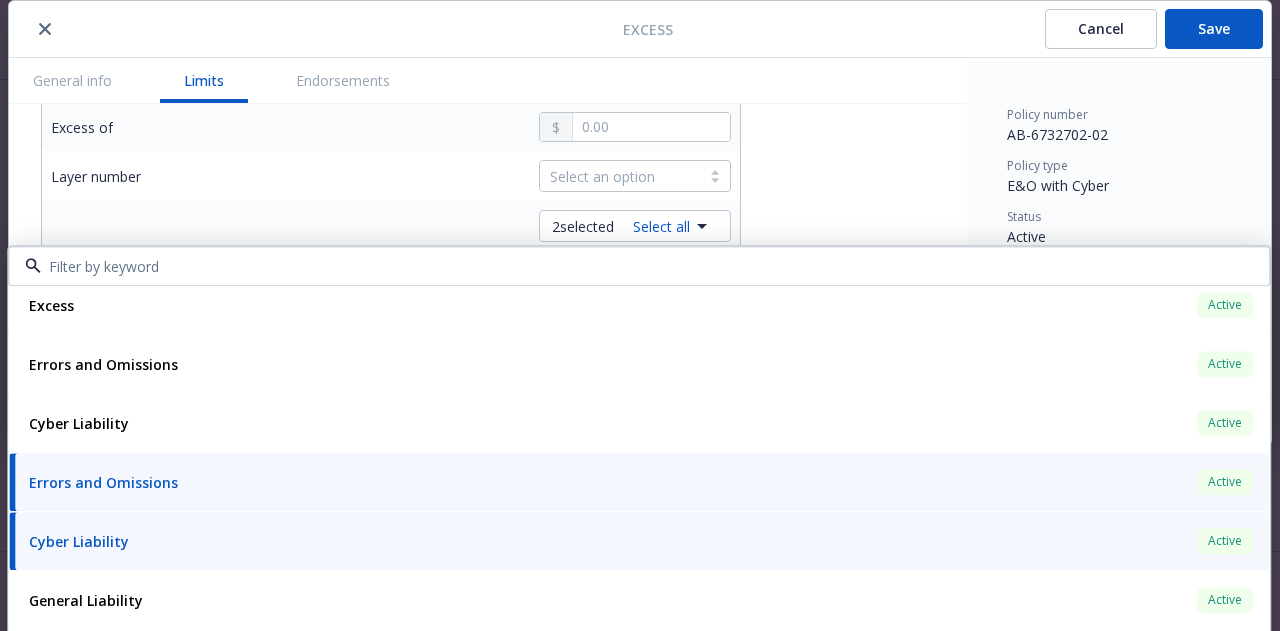 click on "Display name Coverage trigger Claims-Made Occurrence Claims-Made and Reported Retro Date Coverage territory Domestic Foreign Specified territories Worldwide Subject to audit Yes No Commission % Percentage Dollar Premium Included Minimum Earned Premium % Percentage Dollar Limits Amount Aggregate Limit Each Occurrence Excess of Layer number Select an option Primary lines of coverage 2  selected Select all Errors and Omissions Active Cyber Liability Active Excess Active Policy number AB-6732702-02 Premium $8,840.00 Effective dates 06/30/2025 - 06/30/2026 Carrier At-Bay, Inc. Errors and Omissions Active Policy number AB-6732702-02 Premium $8,840.00 Effective dates 06/30/2025 - 06/30/2026 Carrier At-Bay, Inc. Cyber Liability Active Policy number AB-6732702-02 Premium $8,840.00 Effective dates 06/30/2025 - 06/30/2026 Carrier At-Bay, Inc. Errors and Omissions Active Policy number TEO-108071596-01 Premium $14,633.00 Effective dates 06/30/2025 - 06/30/2026 Carrier Travelers Insurance Cyber Liability Active Premium Yes" at bounding box center [488, 830] 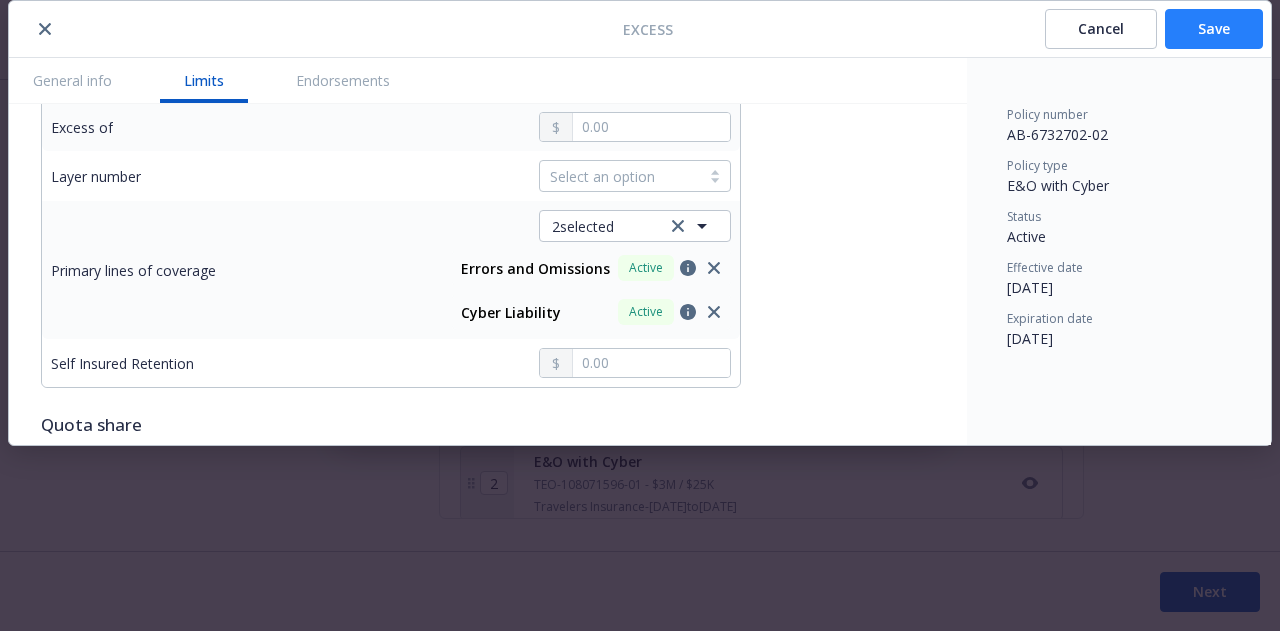 click on "Save" at bounding box center (1214, 29) 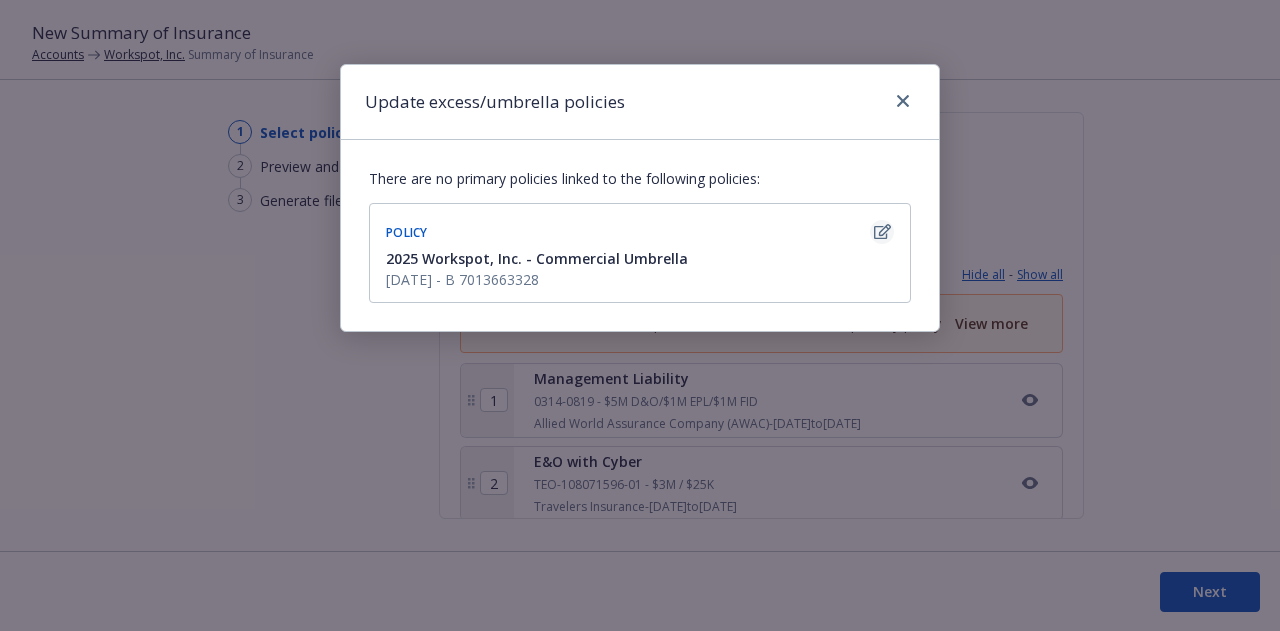 click 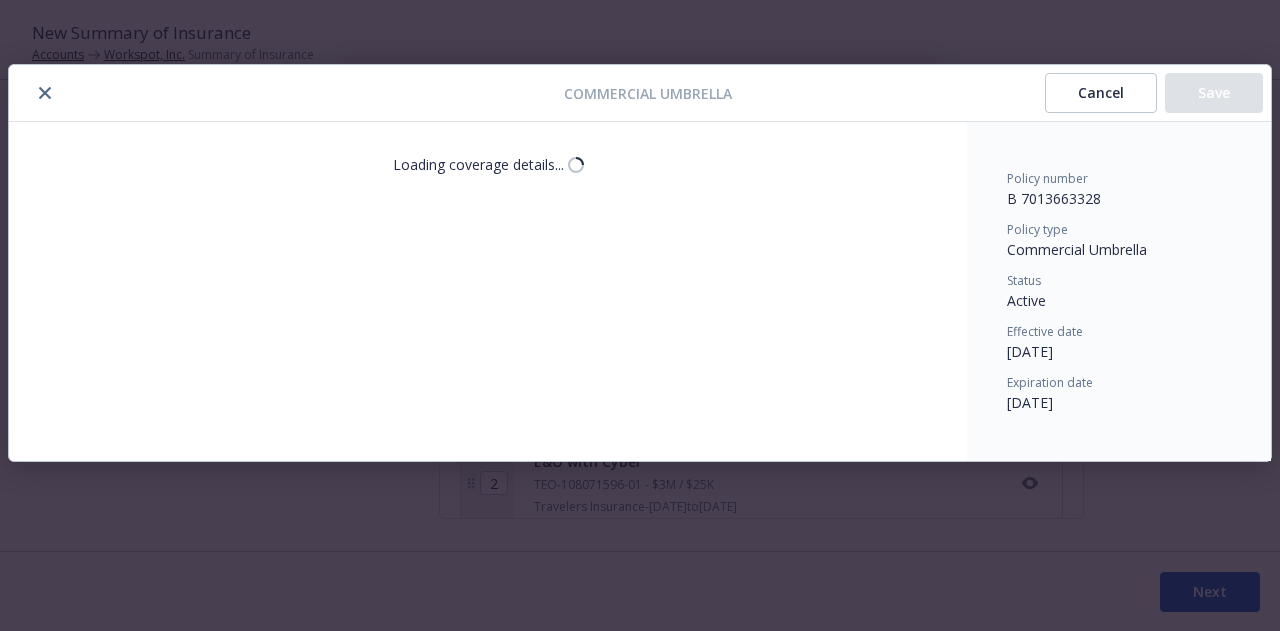 scroll, scrollTop: 64, scrollLeft: 0, axis: vertical 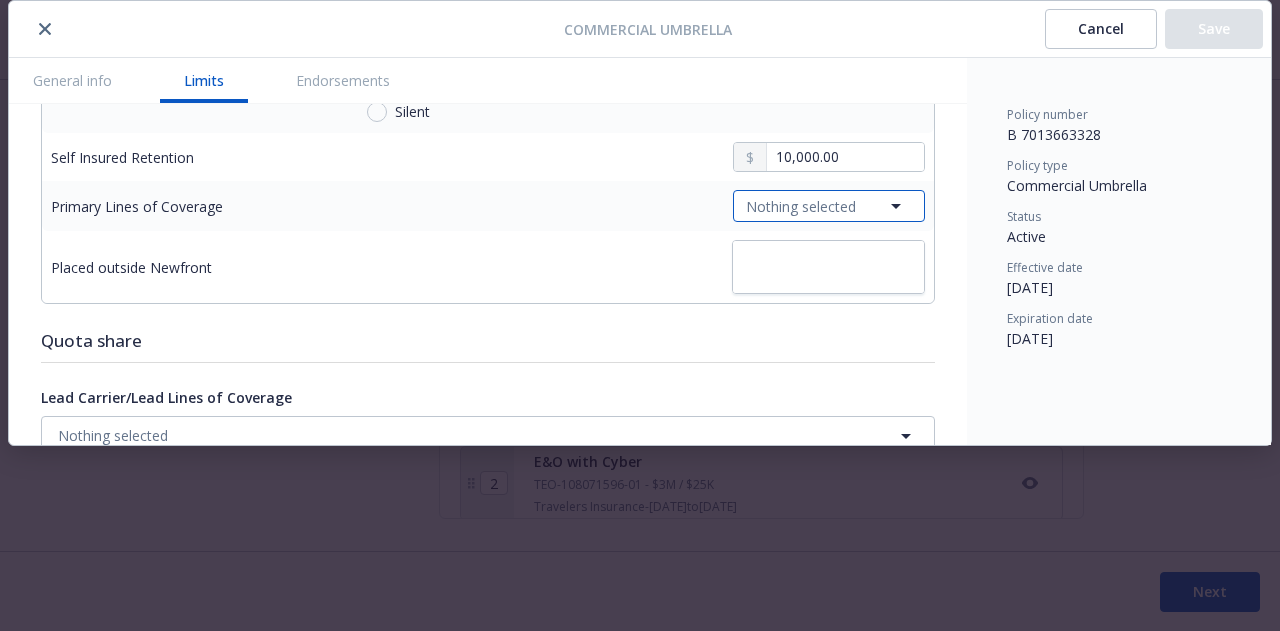 click on "Nothing selected" at bounding box center (829, 206) 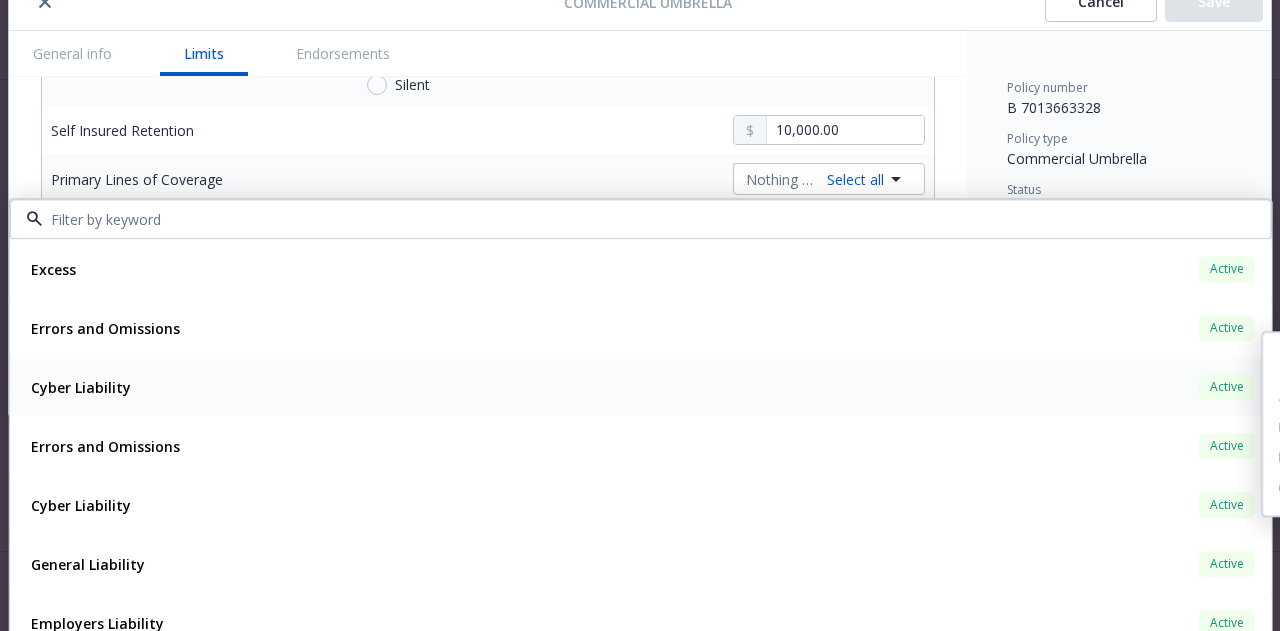scroll, scrollTop: 117, scrollLeft: 0, axis: vertical 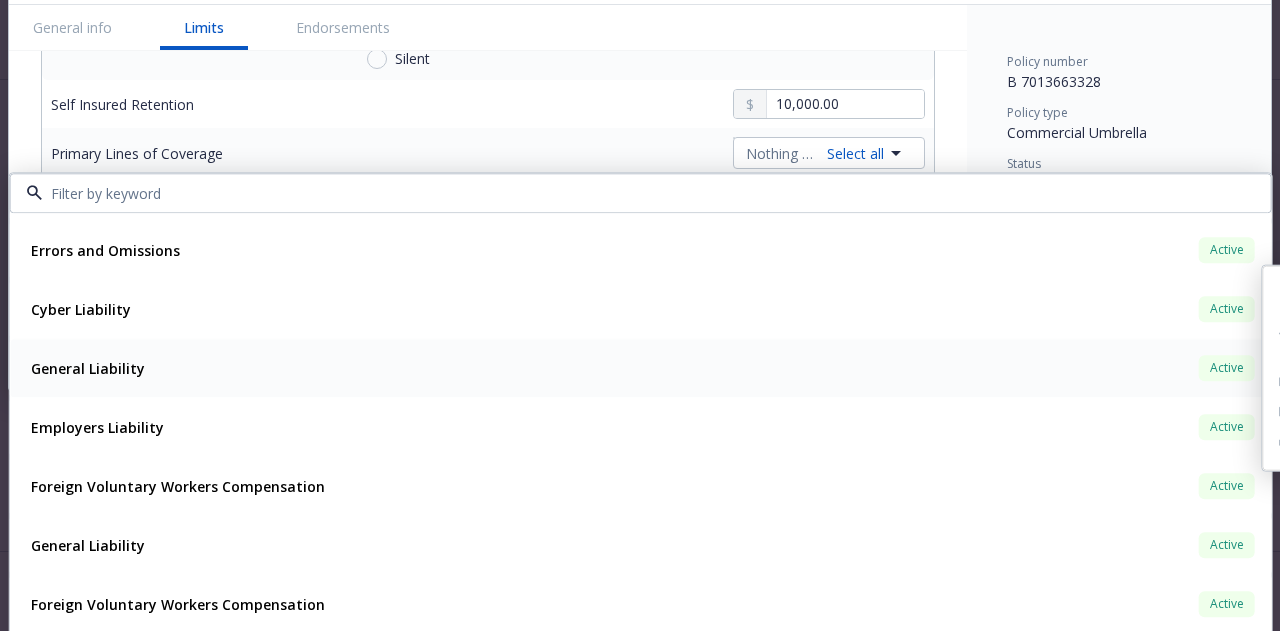 click on "General Liability Active Policy number To be assigned - 9459 - Workspot, Inc. - 07/01/2025 1751393908967 Premium $1,000.00 Effective dates 06/30/2025 - 06/30/2026 Carrier CNA Insurance" at bounding box center [641, 368] 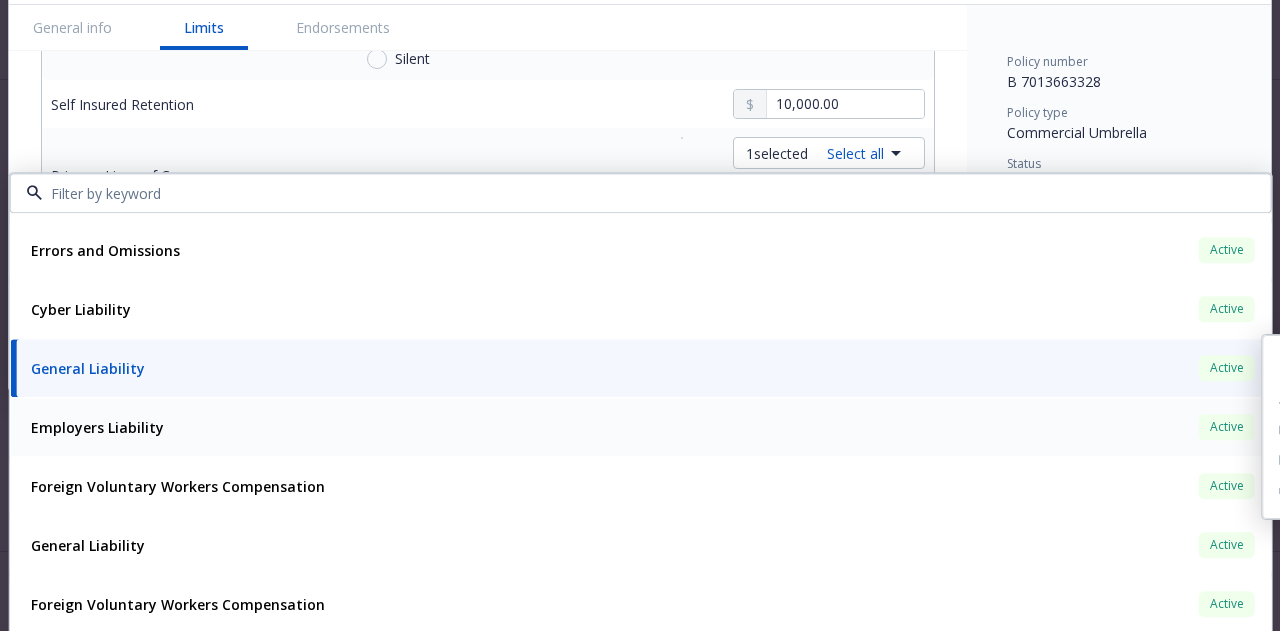 click on "Employers Liability Active" at bounding box center (641, 427) 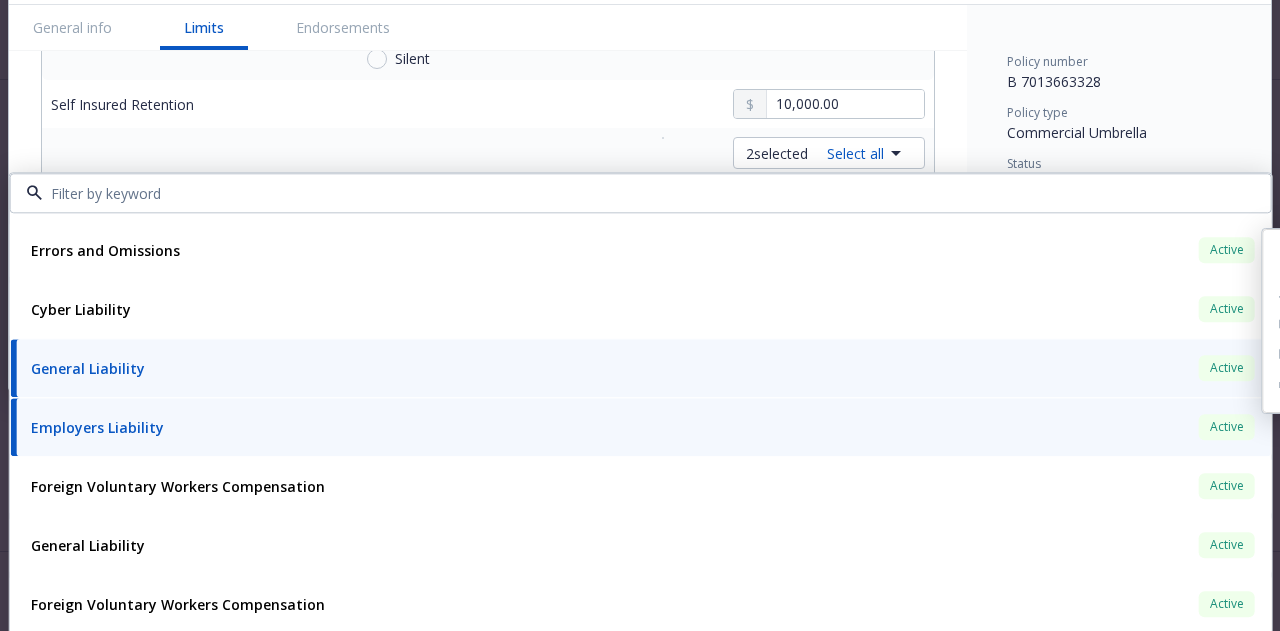 scroll, scrollTop: 276, scrollLeft: 0, axis: vertical 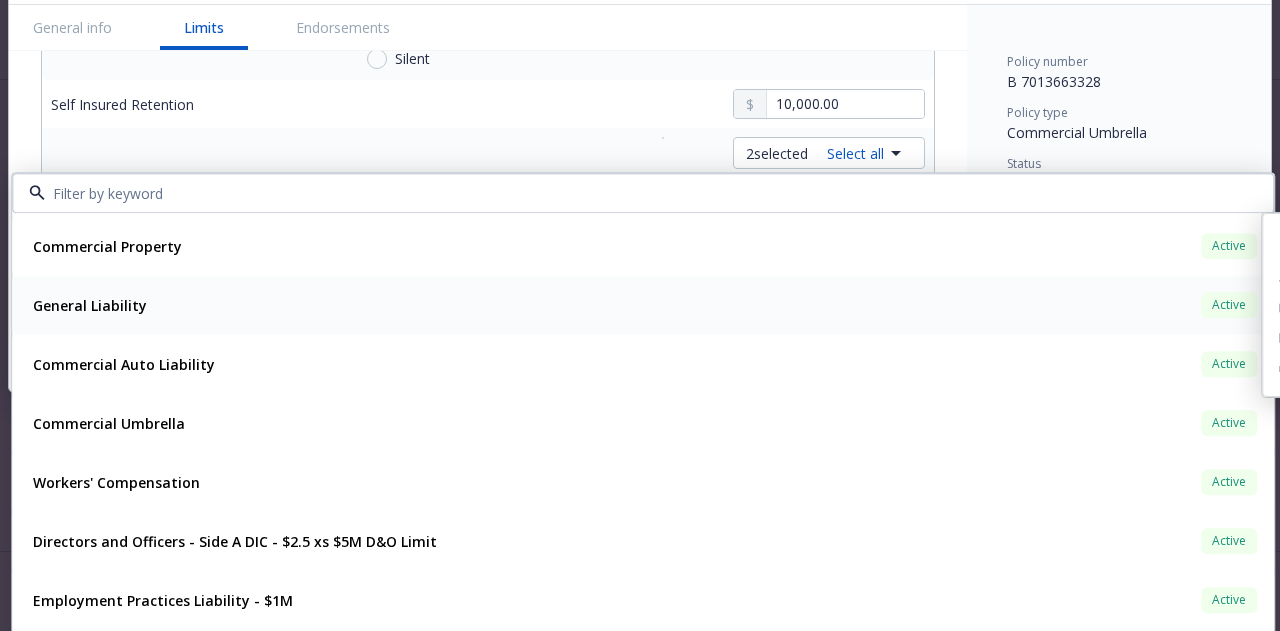 click on "General Liability Active" at bounding box center (643, 305) 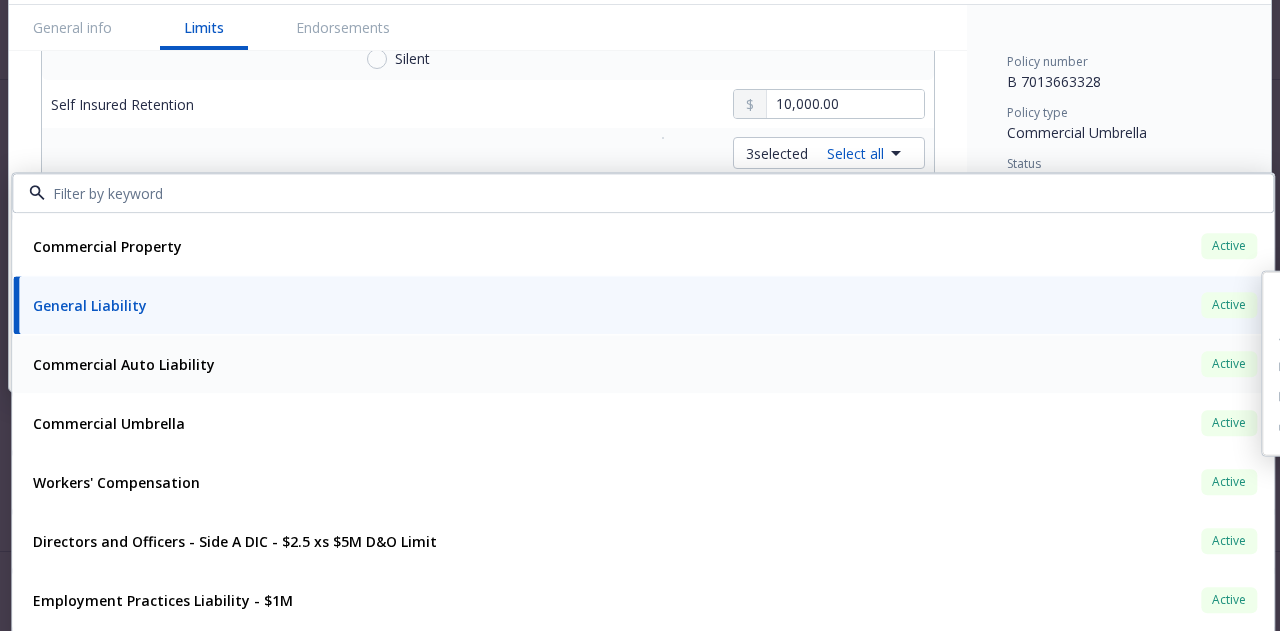click on "Commercial Auto Liability" at bounding box center [122, 364] 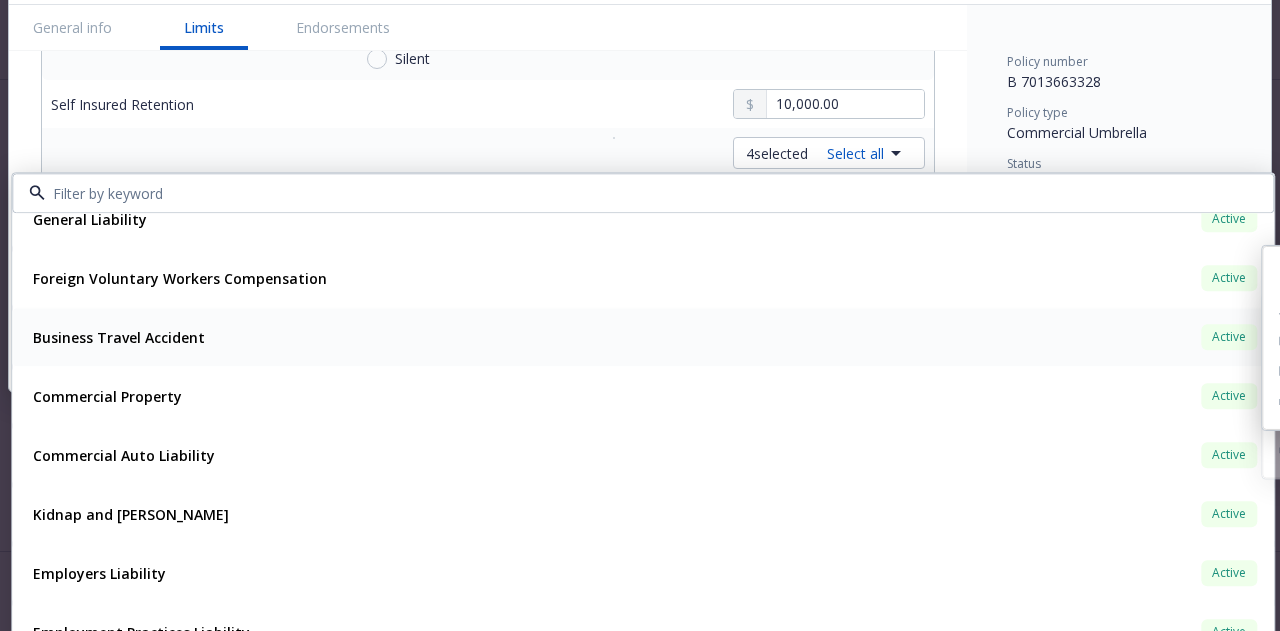 scroll, scrollTop: 359, scrollLeft: 0, axis: vertical 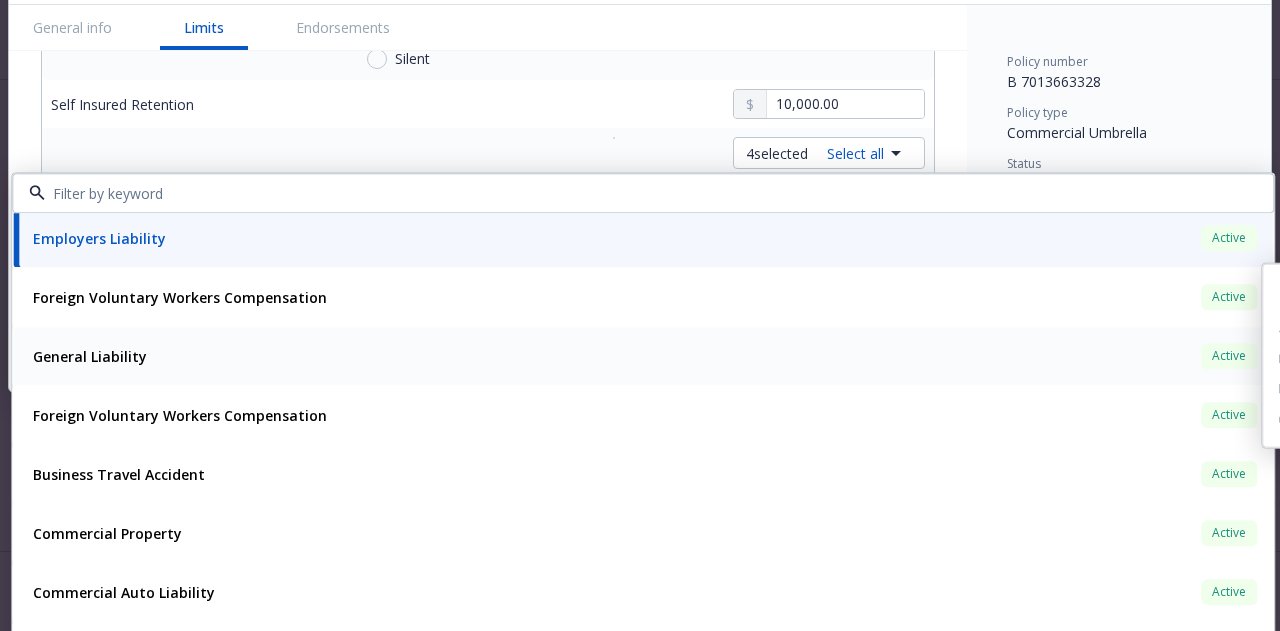 click on "General Liability Active" at bounding box center (643, 356) 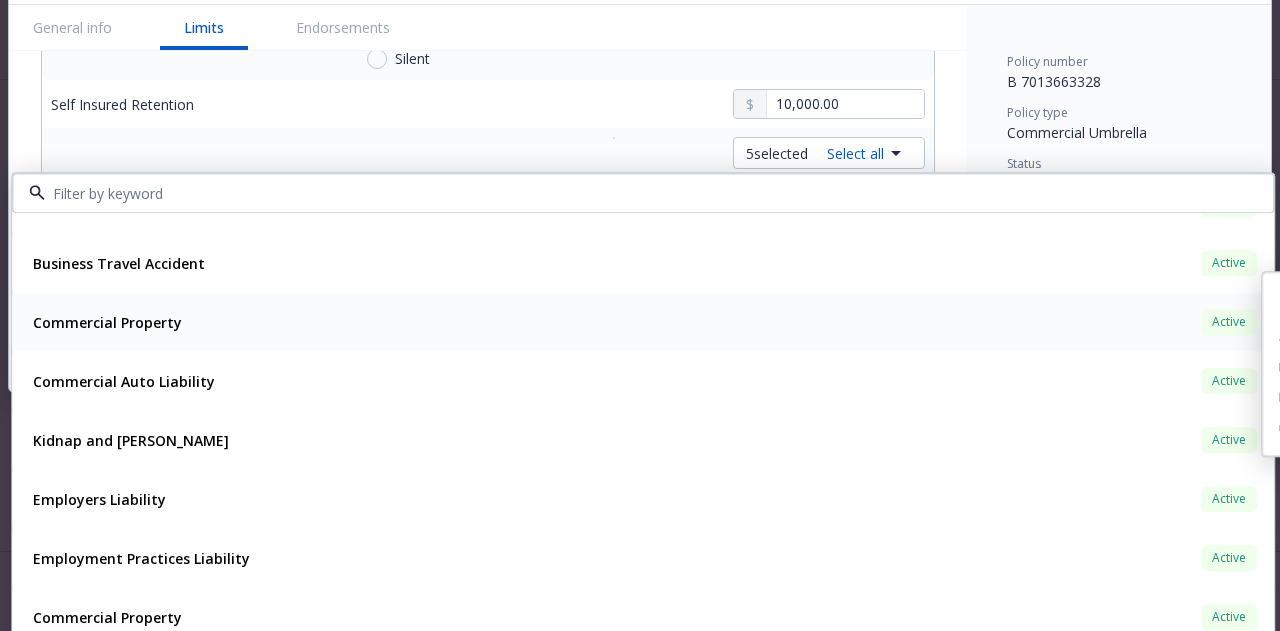 scroll, scrollTop: 528, scrollLeft: 0, axis: vertical 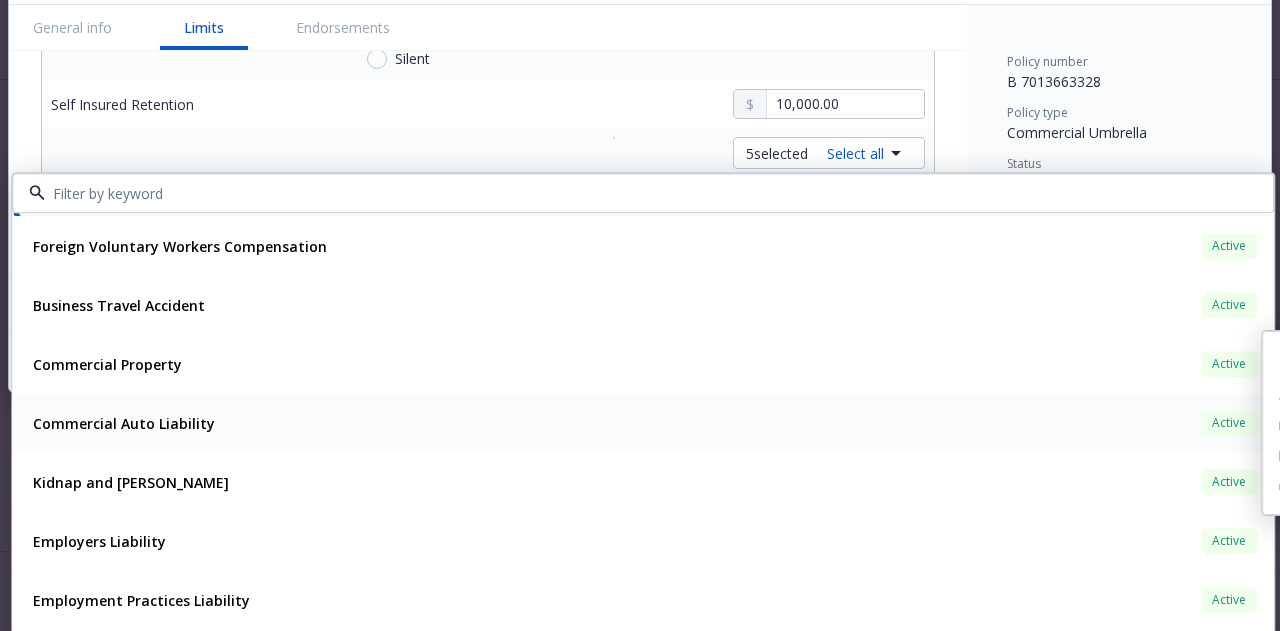 click on "Commercial Auto Liability Active Policy number WP 79 236 6365 Premium $2,500.00 Effective dates 06/30/2025 - 06/30/2026 Carrier CNA Insurance" at bounding box center [643, 423] 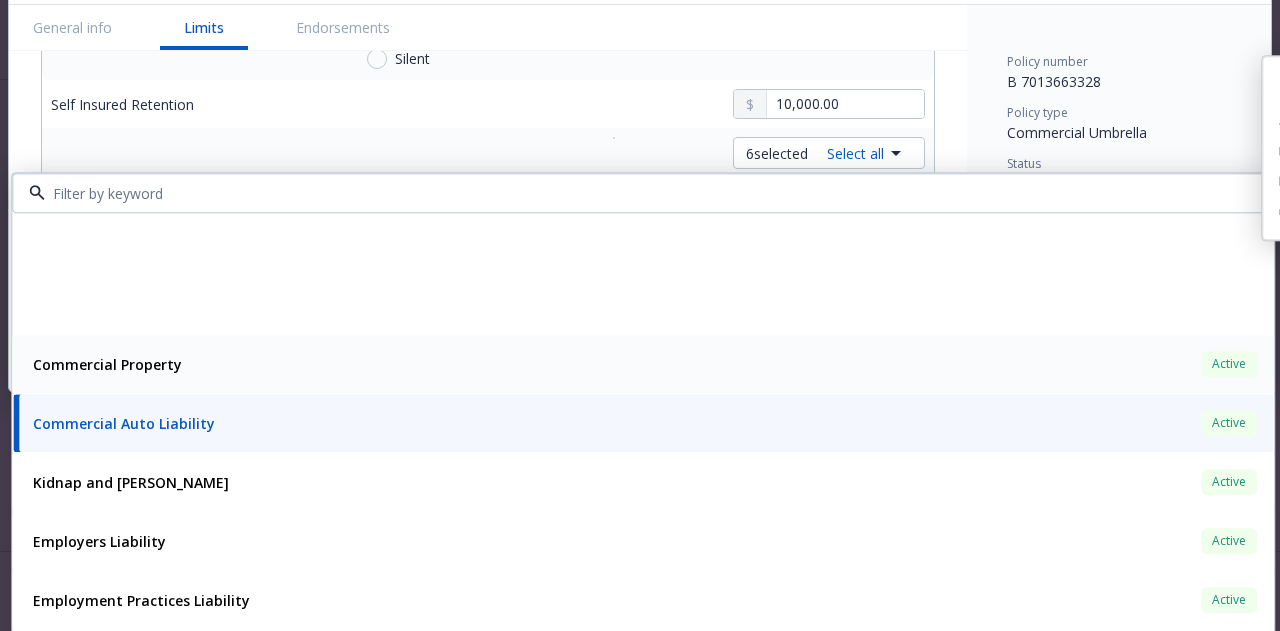 scroll, scrollTop: 745, scrollLeft: 0, axis: vertical 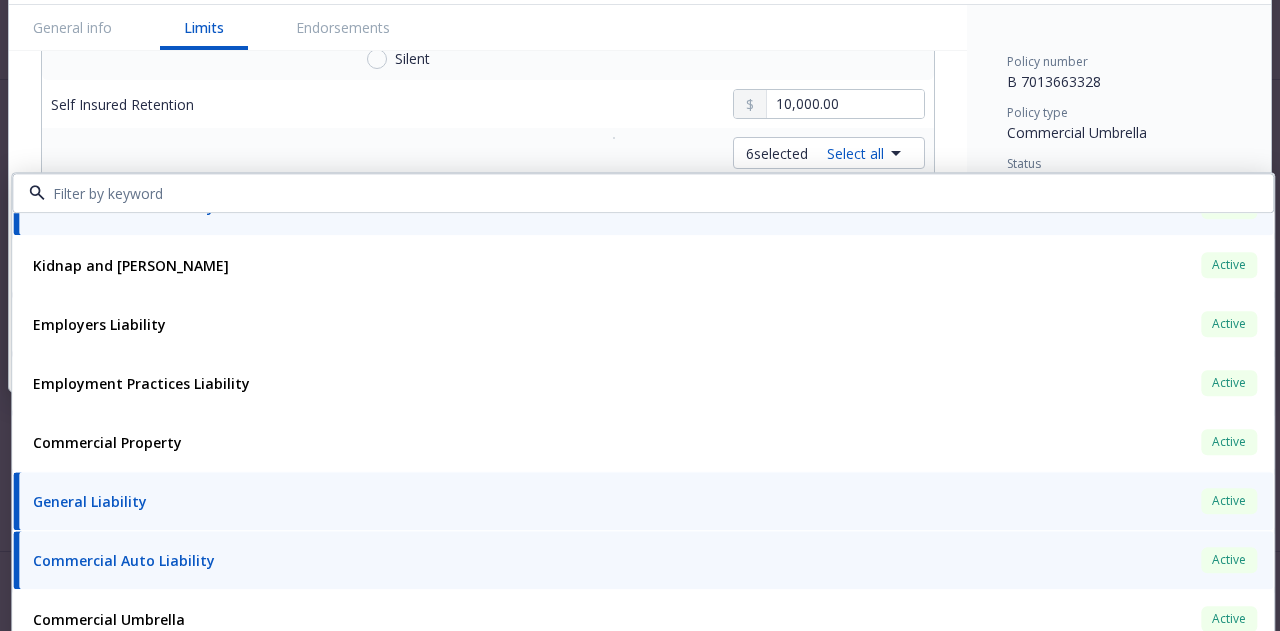 click on "10,000.00" at bounding box center (638, 104) 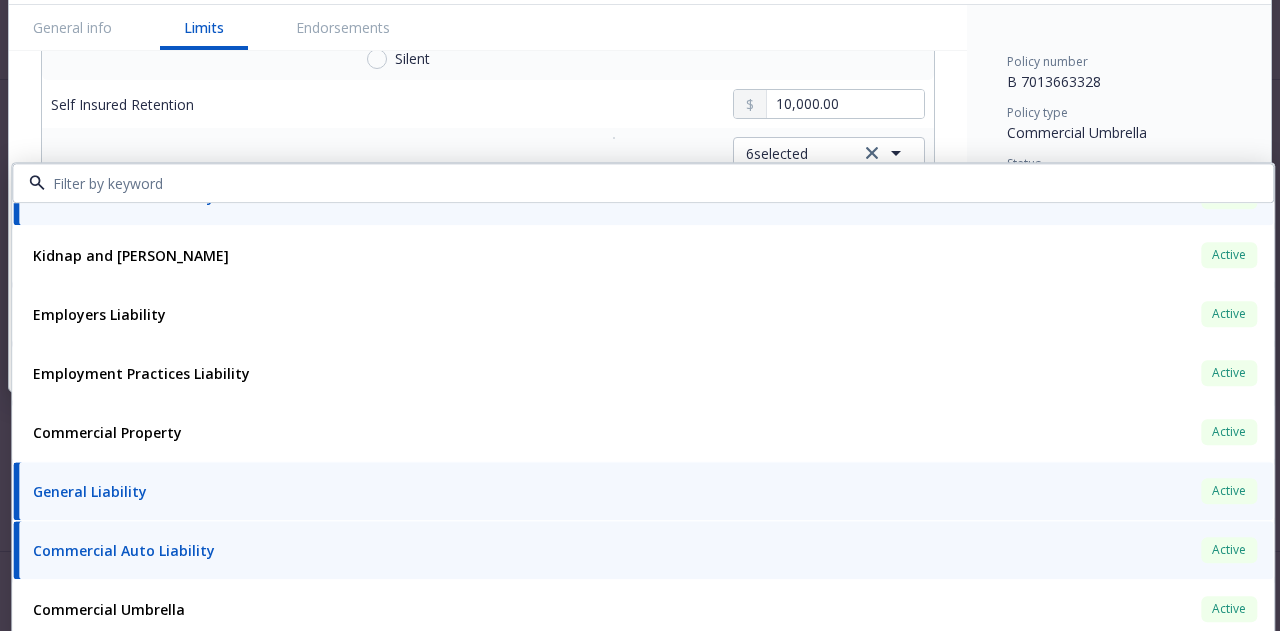scroll, scrollTop: 64, scrollLeft: 0, axis: vertical 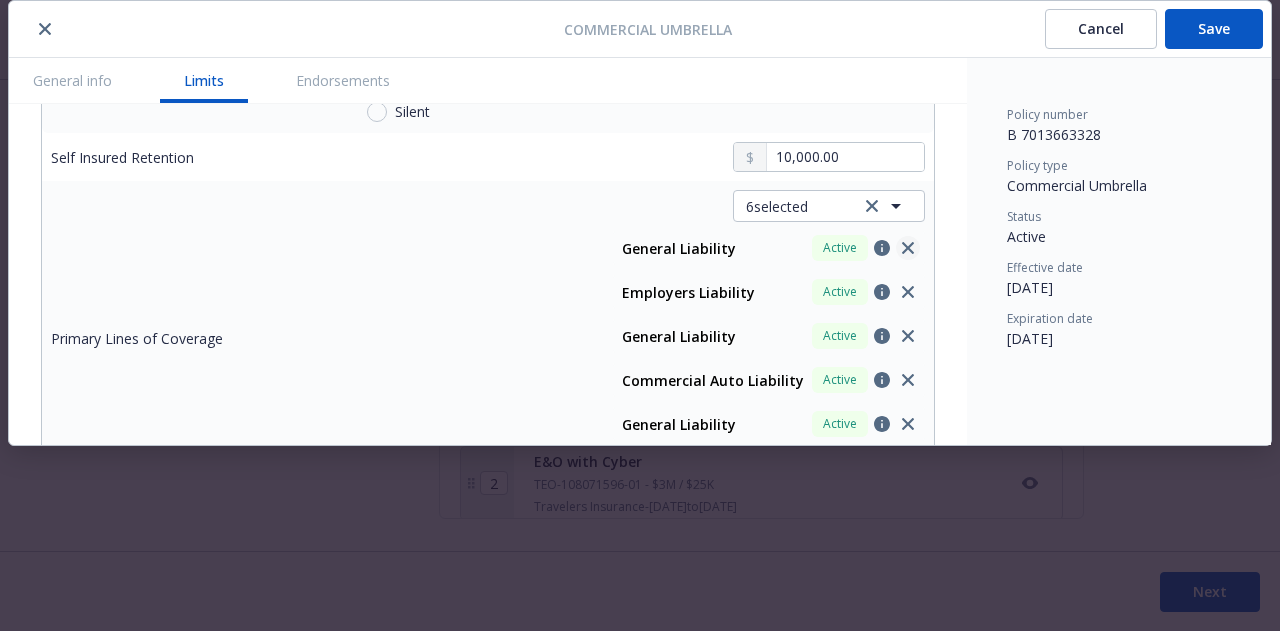 click 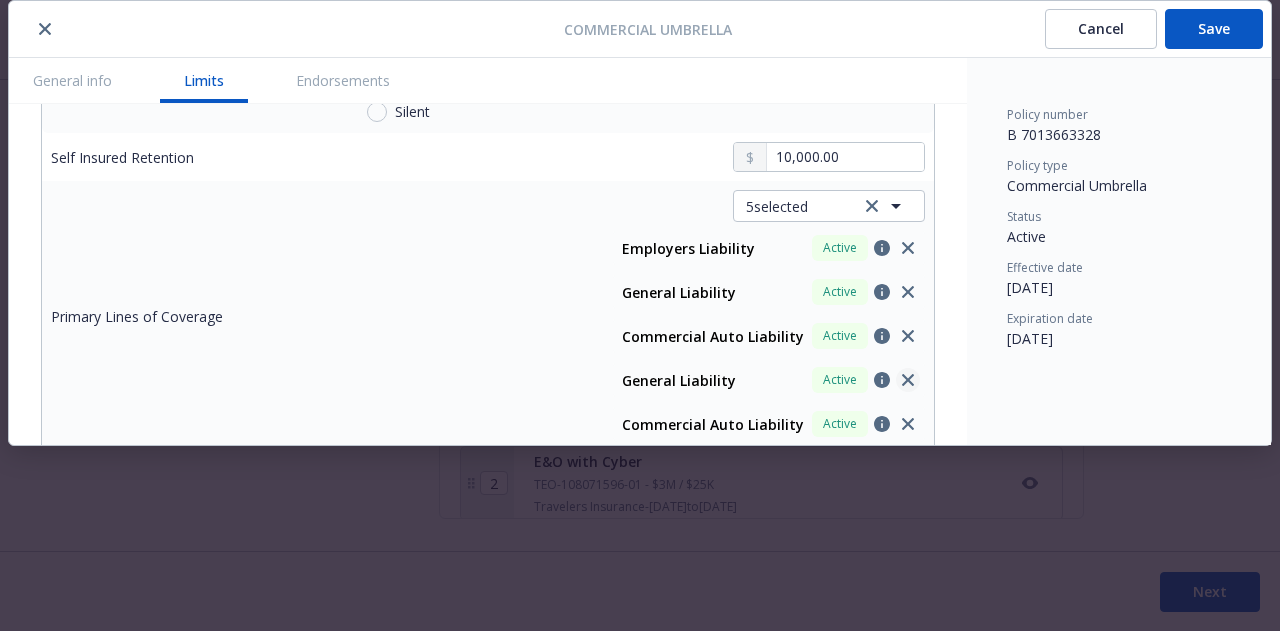 click at bounding box center [908, 380] 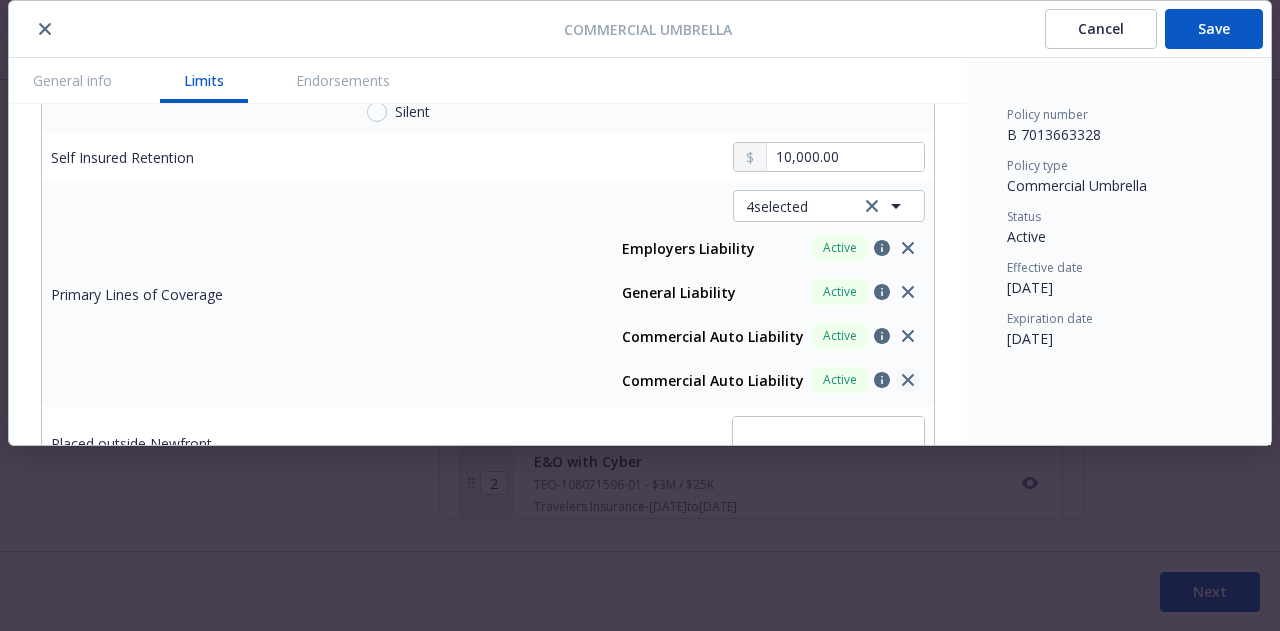 click 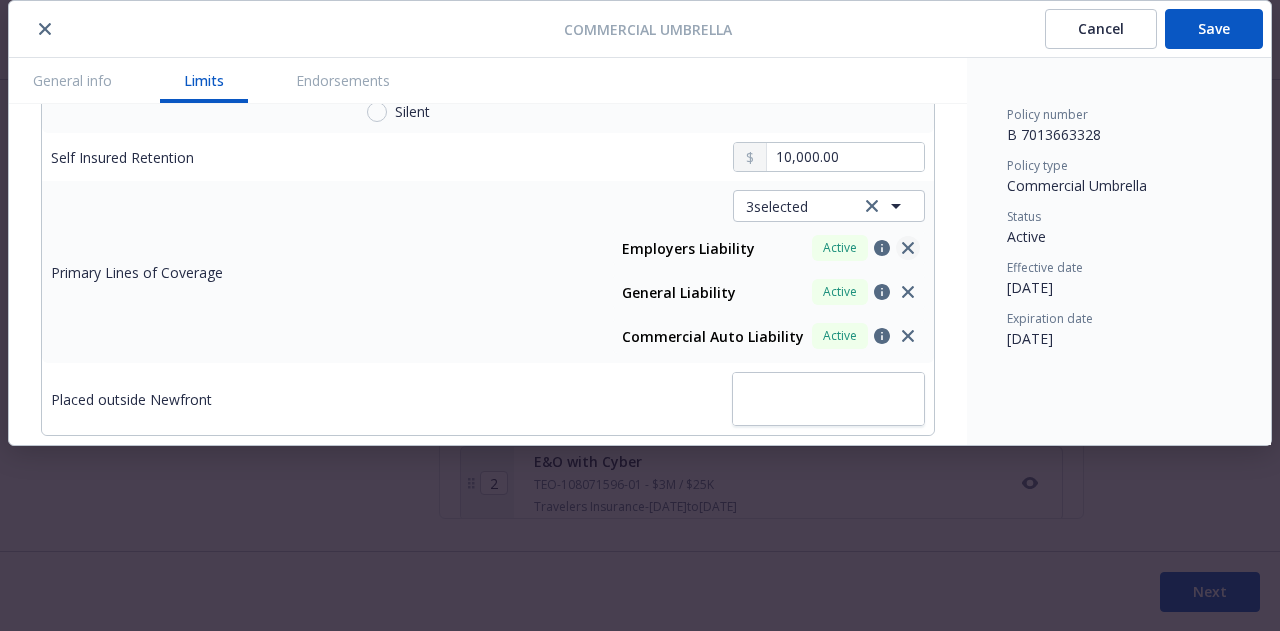 click at bounding box center [908, 248] 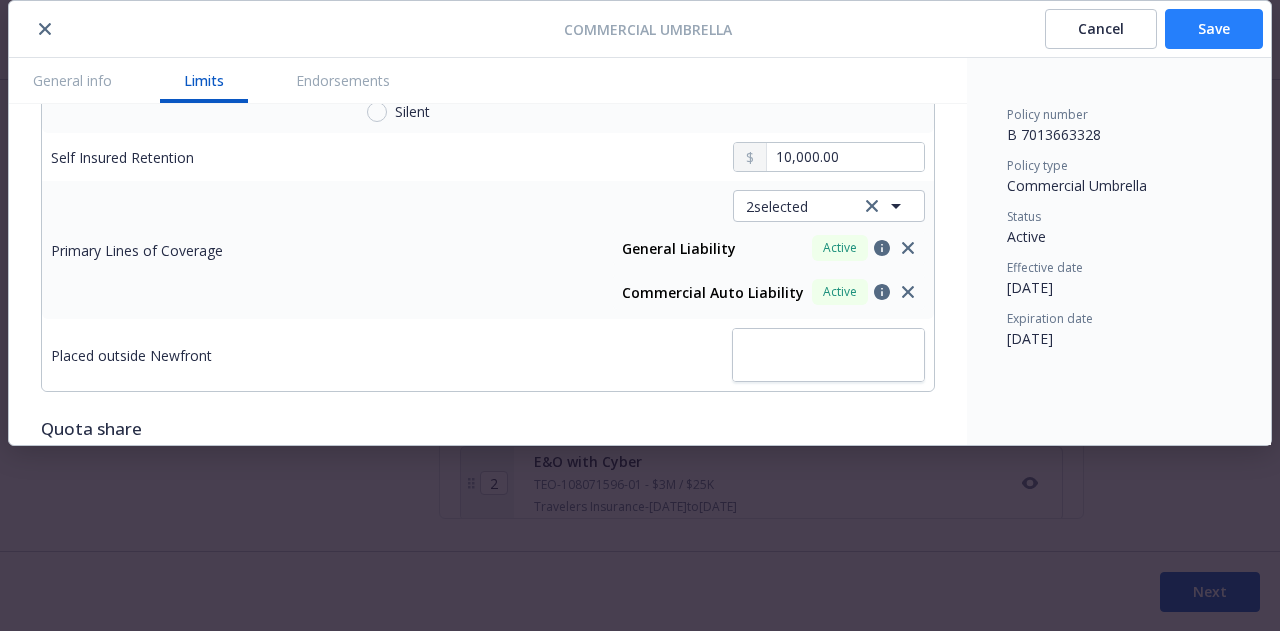 click on "Save" at bounding box center [1214, 29] 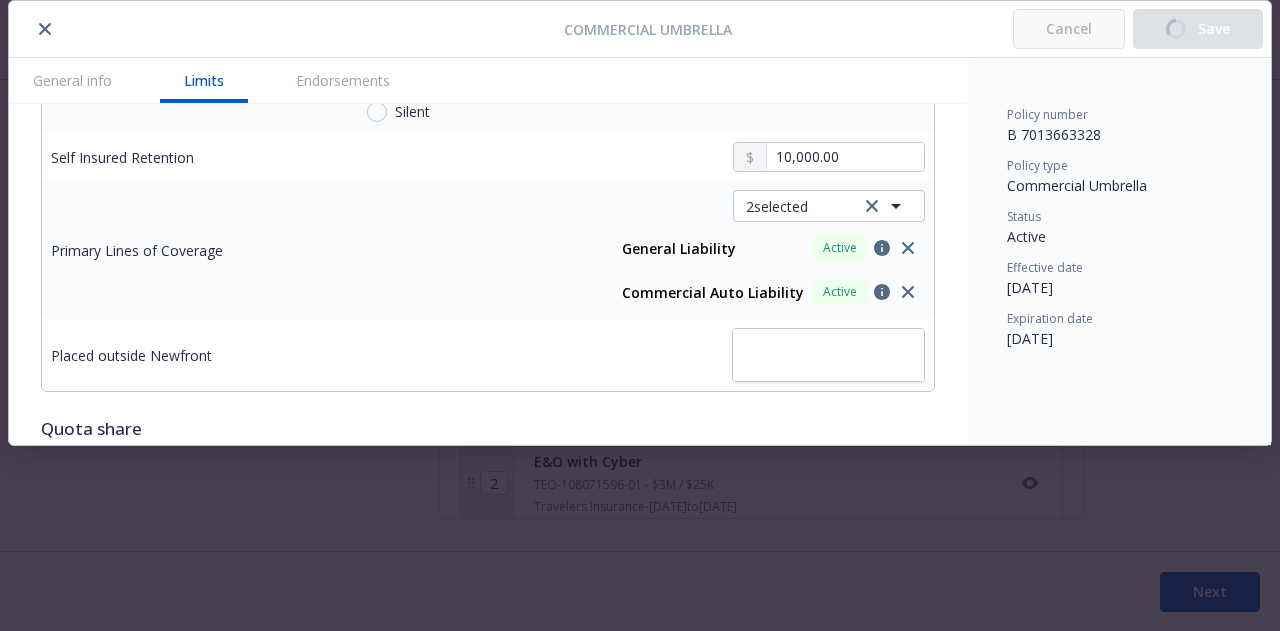 type on "x" 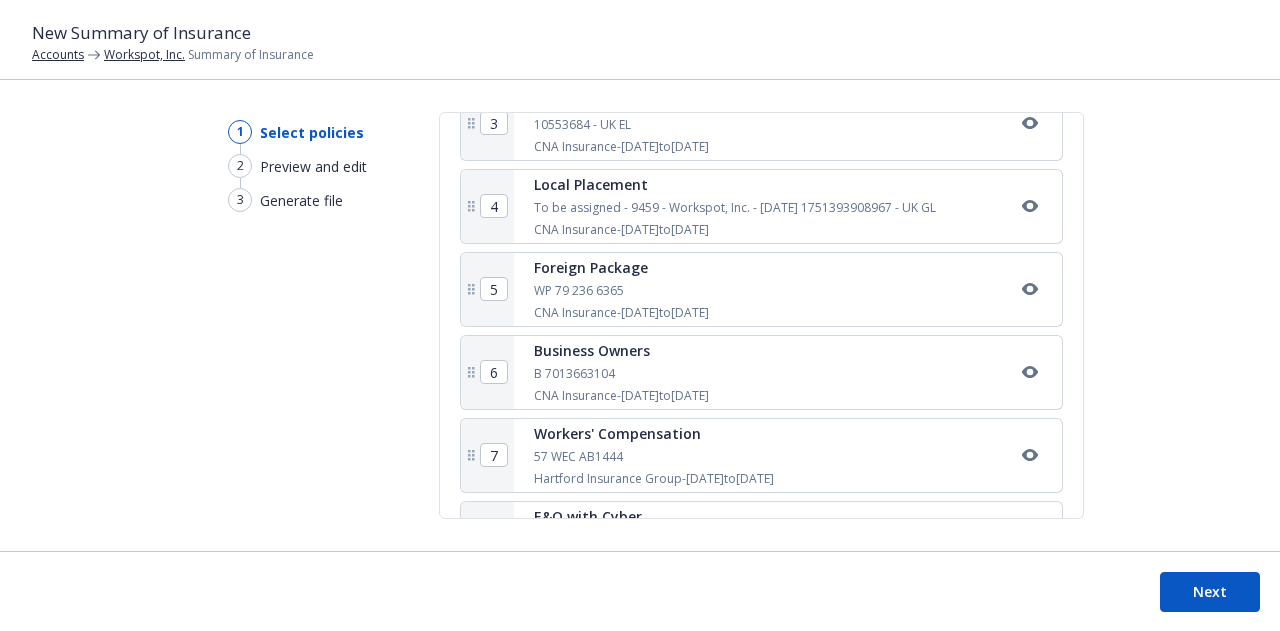 scroll, scrollTop: 611, scrollLeft: 0, axis: vertical 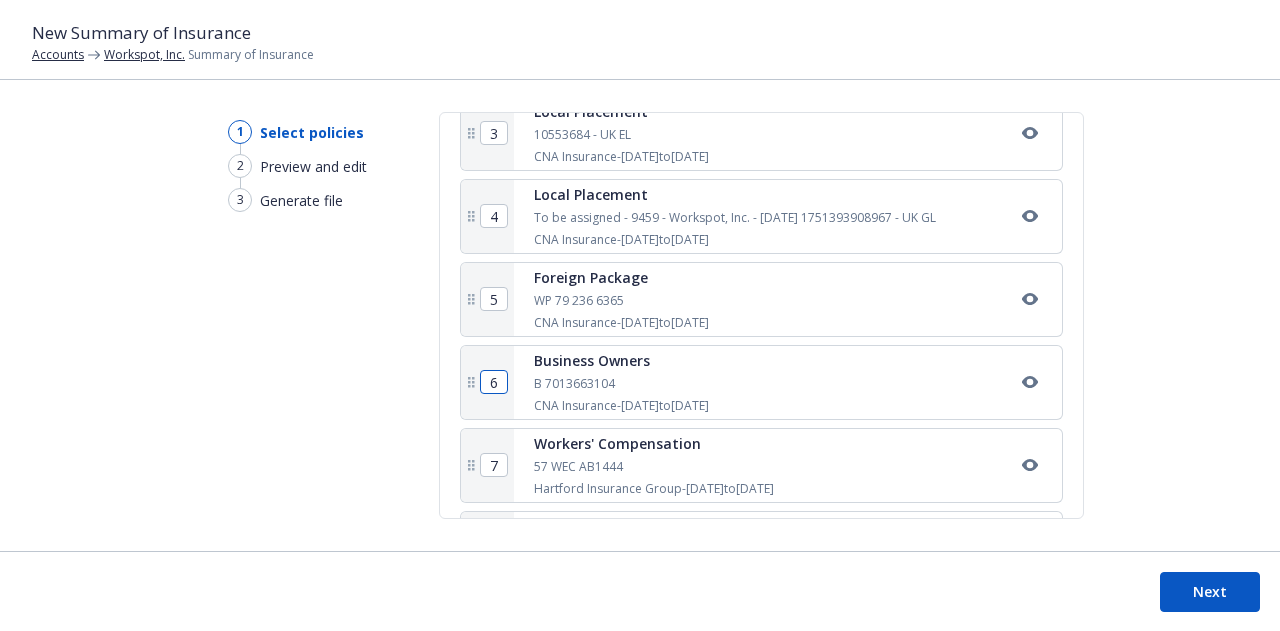 click on "6" at bounding box center [494, 382] 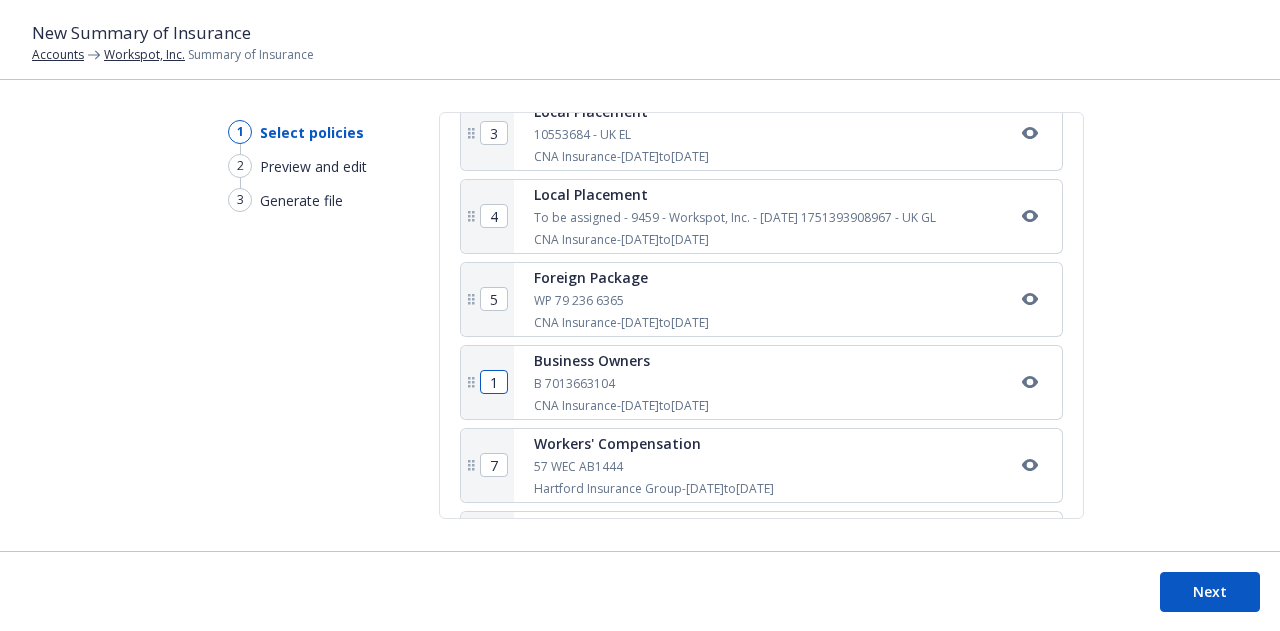 type on "1" 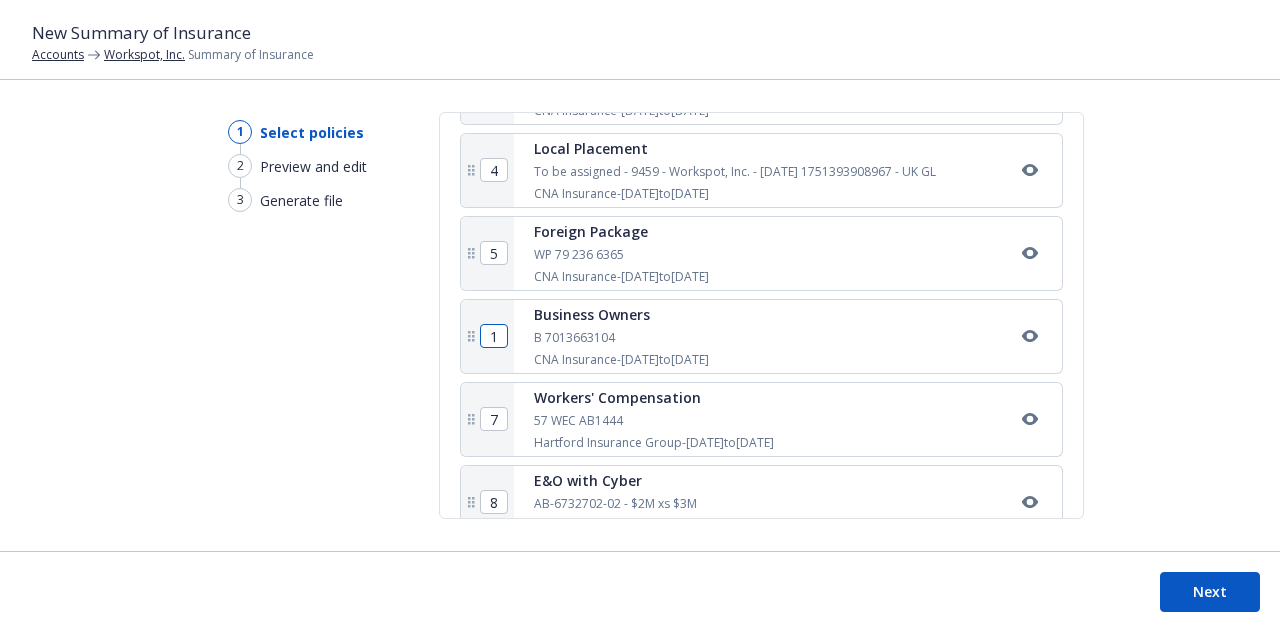 scroll, scrollTop: 659, scrollLeft: 0, axis: vertical 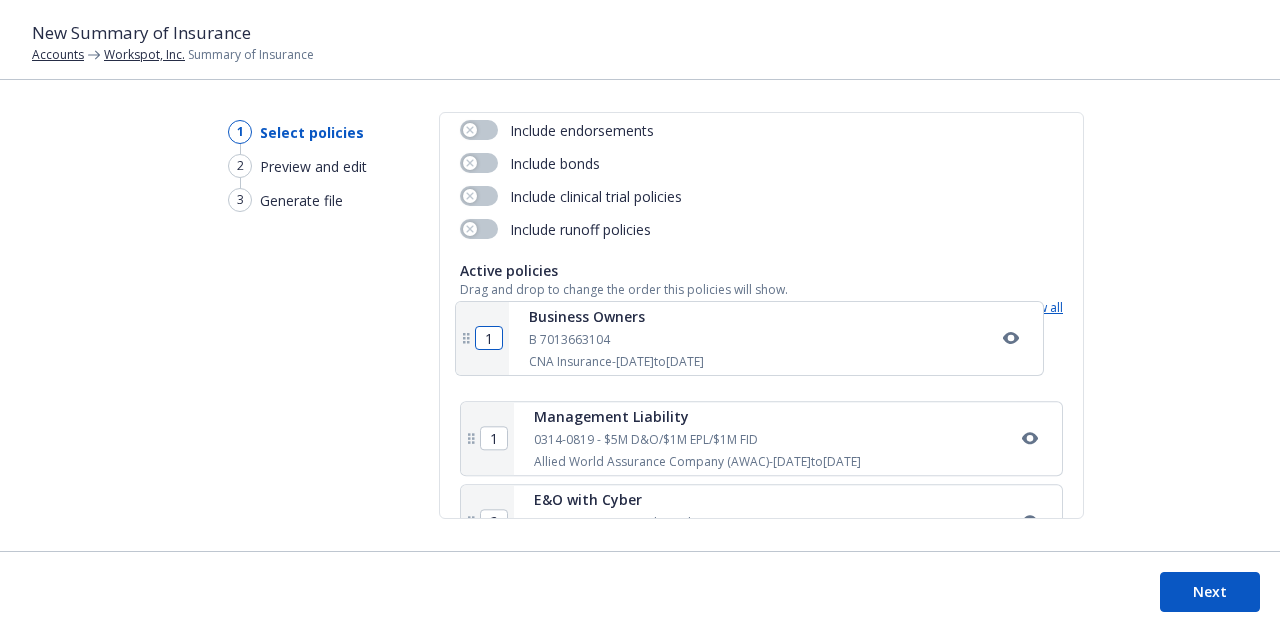 drag, startPoint x: 479, startPoint y: 336, endPoint x: 476, endPoint y: 347, distance: 11.401754 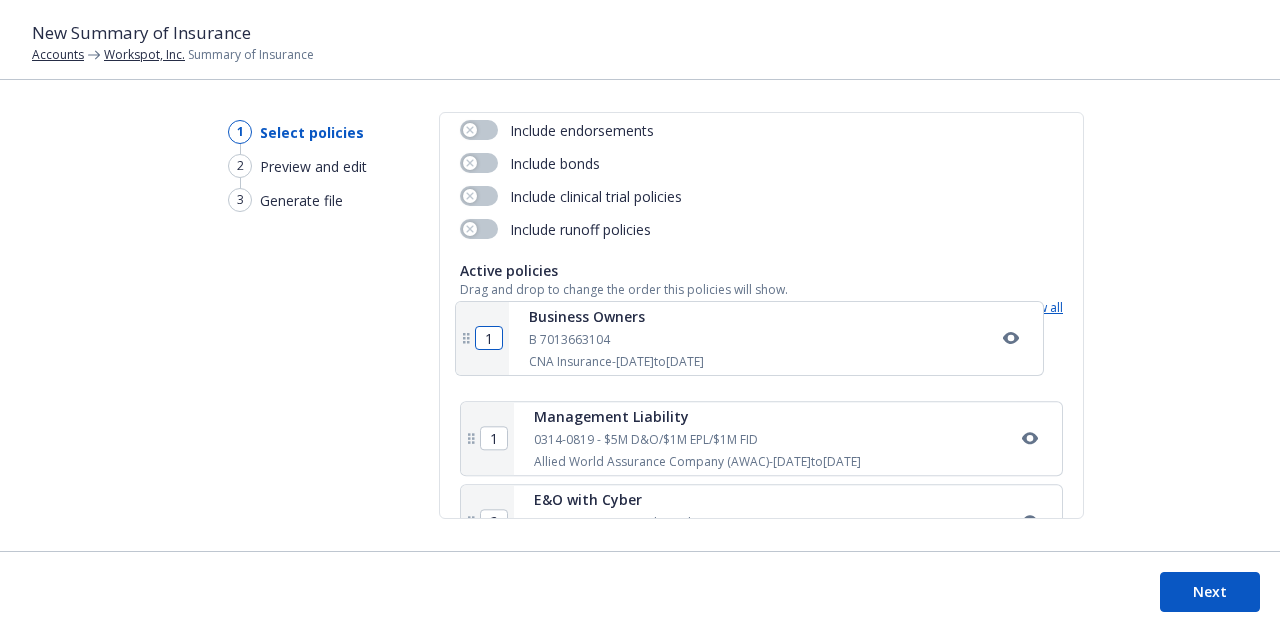 click on "1 Management Liability 0314-0819 - $5M D&O/$1M EPL/$1M FID Allied World Assurance Company (AWAC)  -  11/24/2024  to  11/24/2025 2 E&O with Cyber TEO-108071596-01 - $3M / $25K Travelers Insurance  -  06/30/2025  to  06/30/2026 3 Local Placement 10553684 - UK EL CNA Insurance  -  06/30/2025  to  06/30/2026 4 Local Placement To be assigned - 9459 - Workspot, Inc. - 07/01/2025 1751393908967 - UK GL CNA Insurance  -  06/30/2025  to  06/30/2026 5 Foreign Package WP 79 236 6365 CNA Insurance  -  06/30/2025  to  06/30/2026 1 Business Owners B 7013663104 CNA Insurance  -  06/30/2025  to  06/30/2026 7 Workers' Compensation 57 WEC AB1444 Hartford Insurance Group  -  06/30/2025  to  06/30/2026 8 E&O with Cyber AB-6732702-02 - $2M xs $3M At-Bay, Inc.  -  06/30/2025  to  06/30/2026" at bounding box center (761, 654) 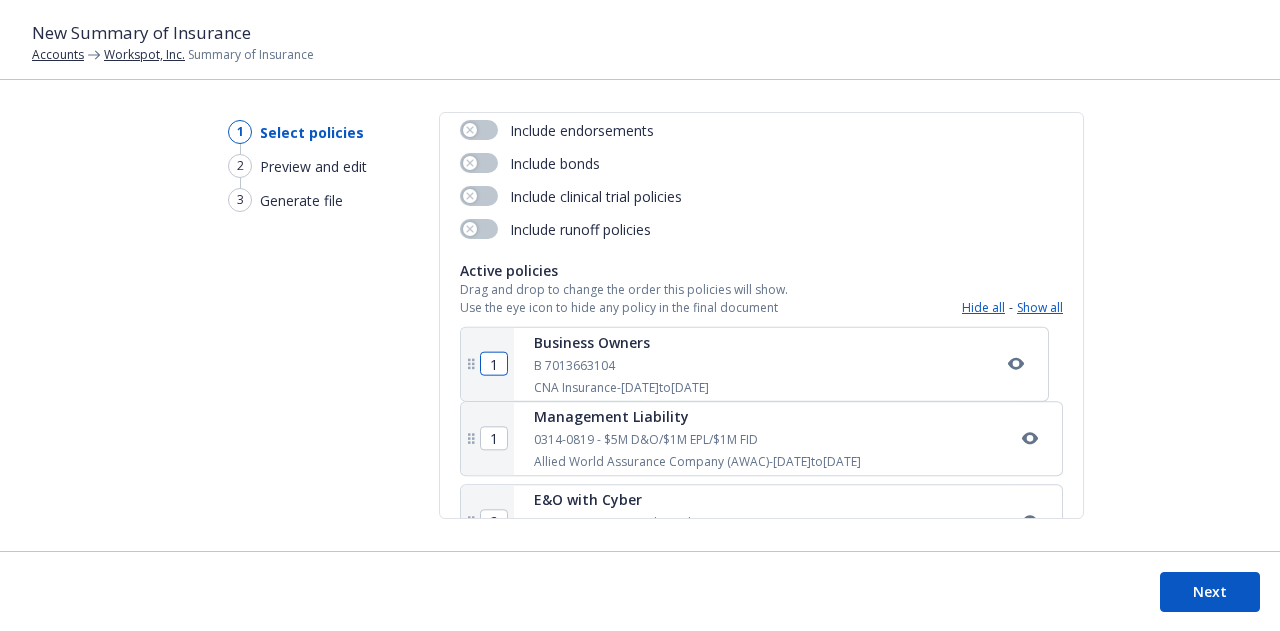 type on "2" 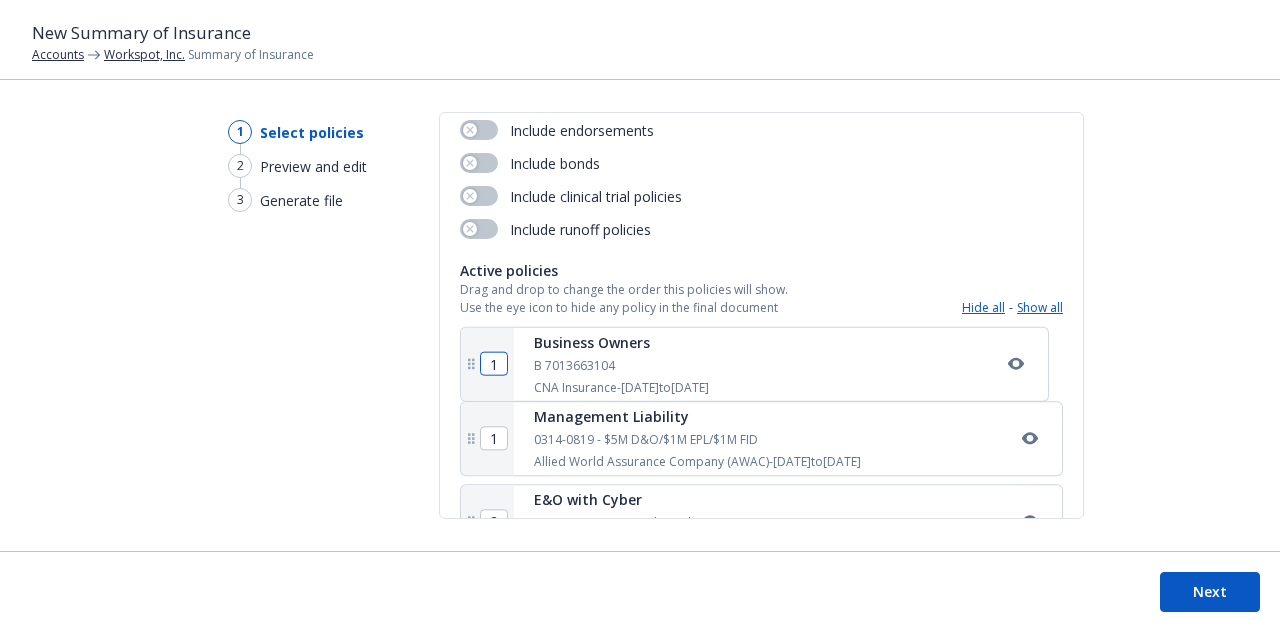 type on "3" 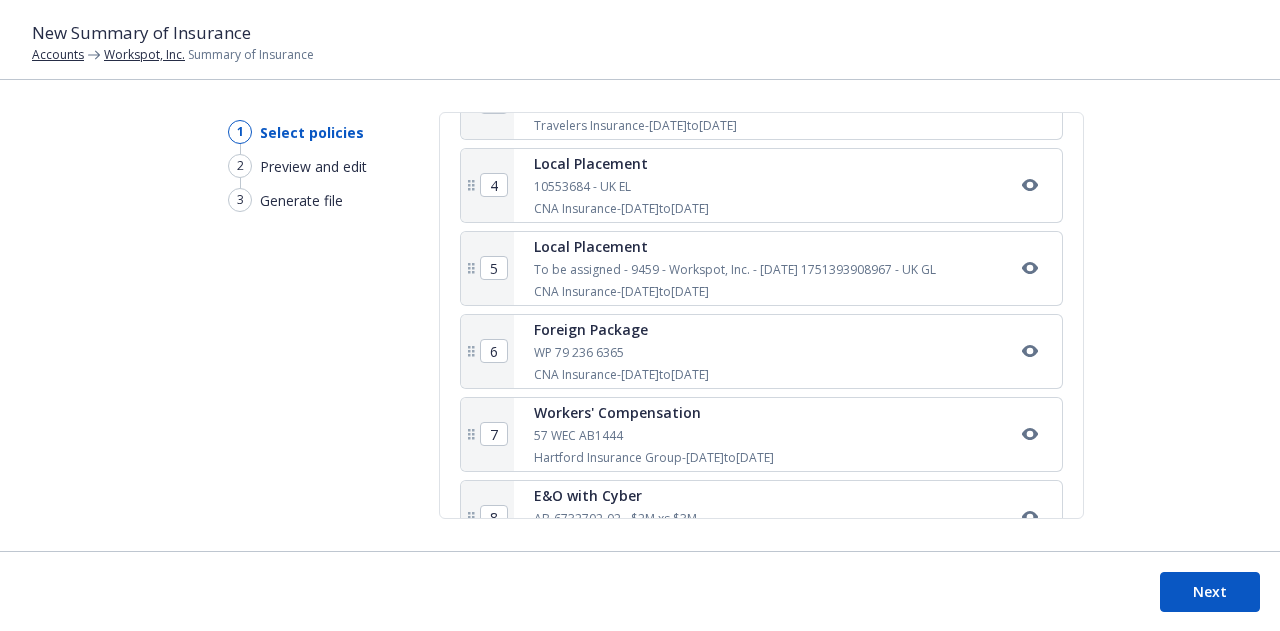 scroll, scrollTop: 692, scrollLeft: 0, axis: vertical 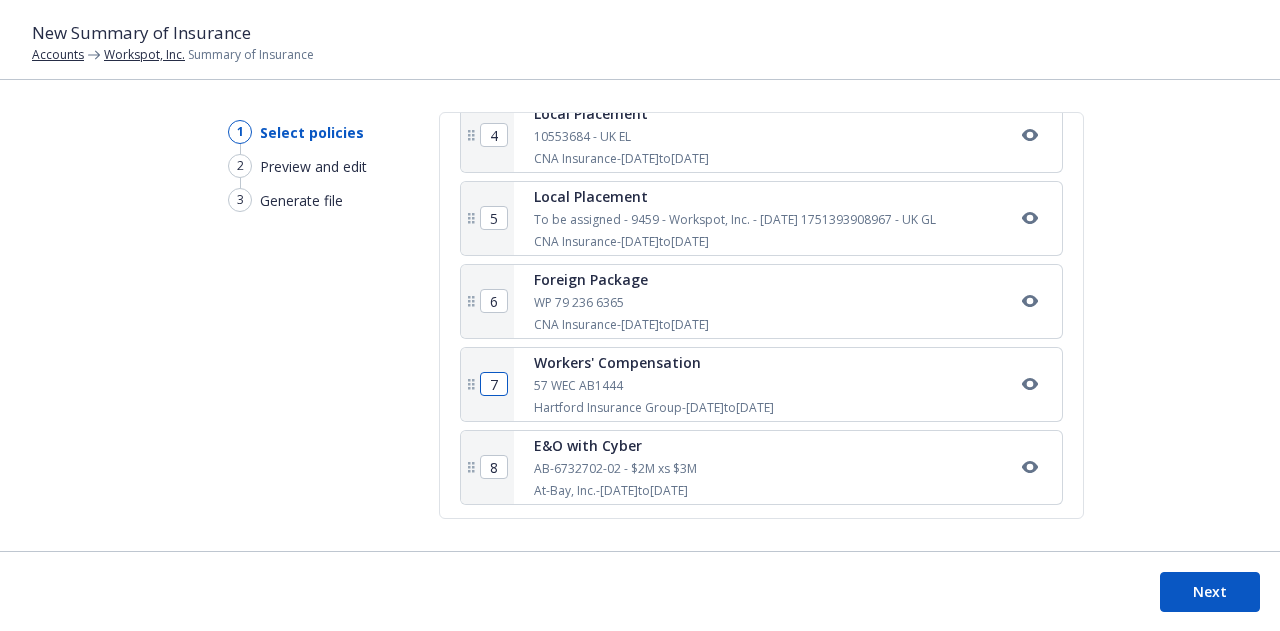 drag, startPoint x: 483, startPoint y: 384, endPoint x: 485, endPoint y: 367, distance: 17.117243 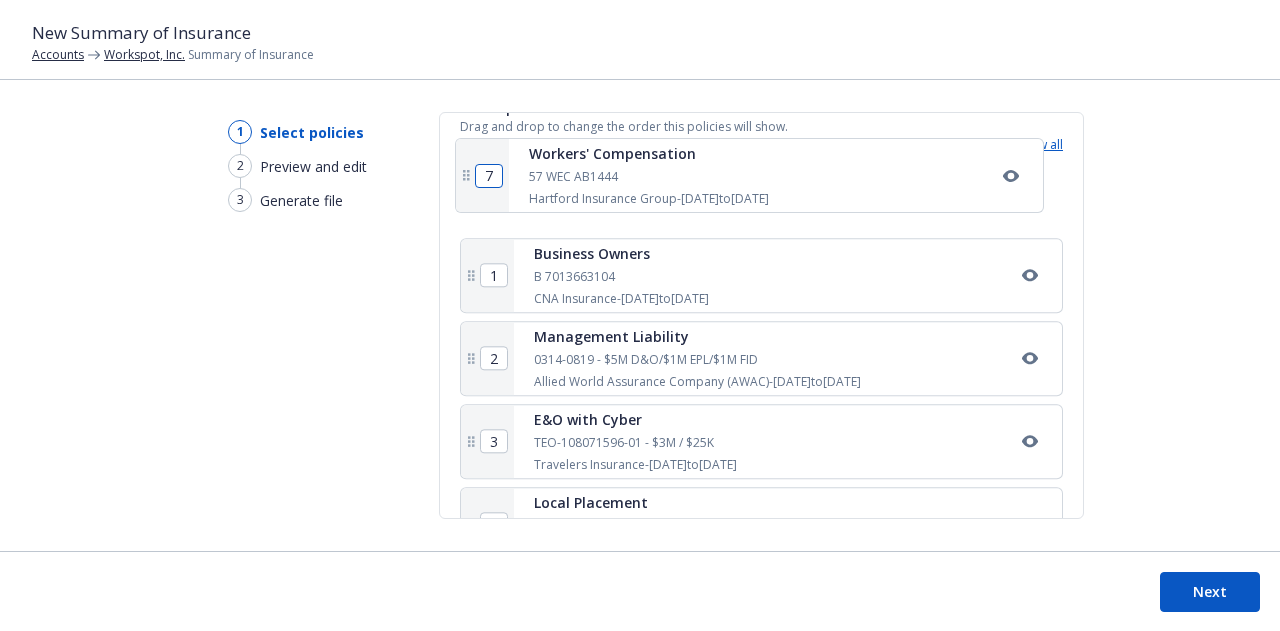 scroll, scrollTop: 374, scrollLeft: 0, axis: vertical 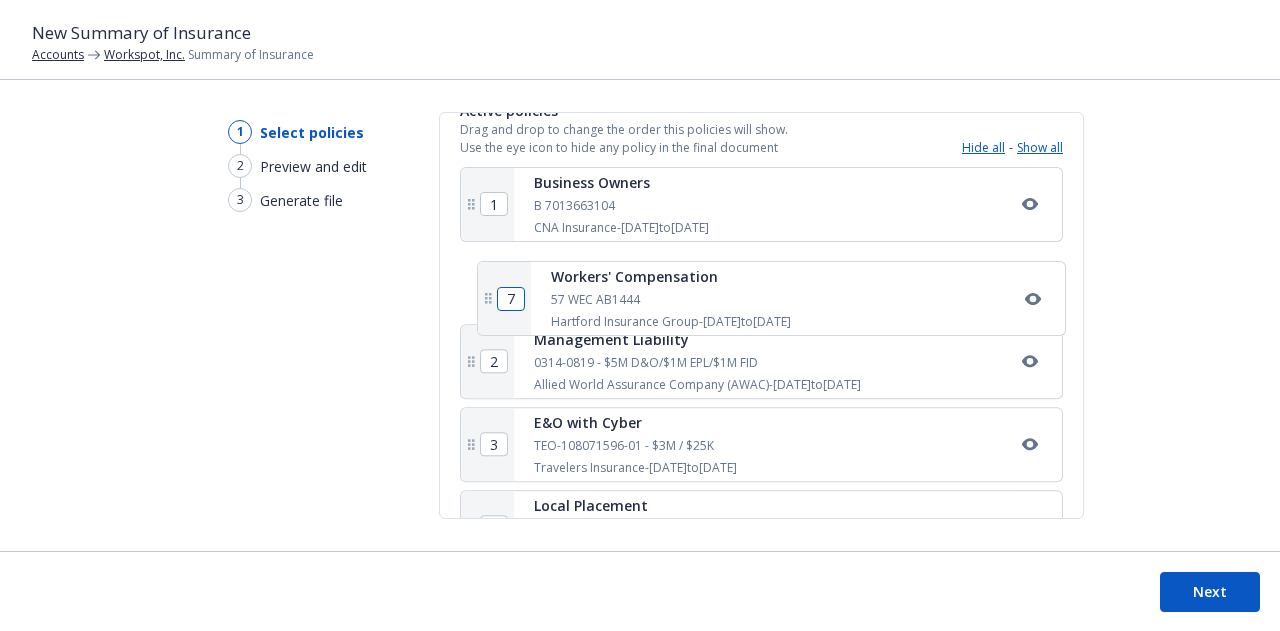 drag, startPoint x: 468, startPoint y: 381, endPoint x: 484, endPoint y: 279, distance: 103.24728 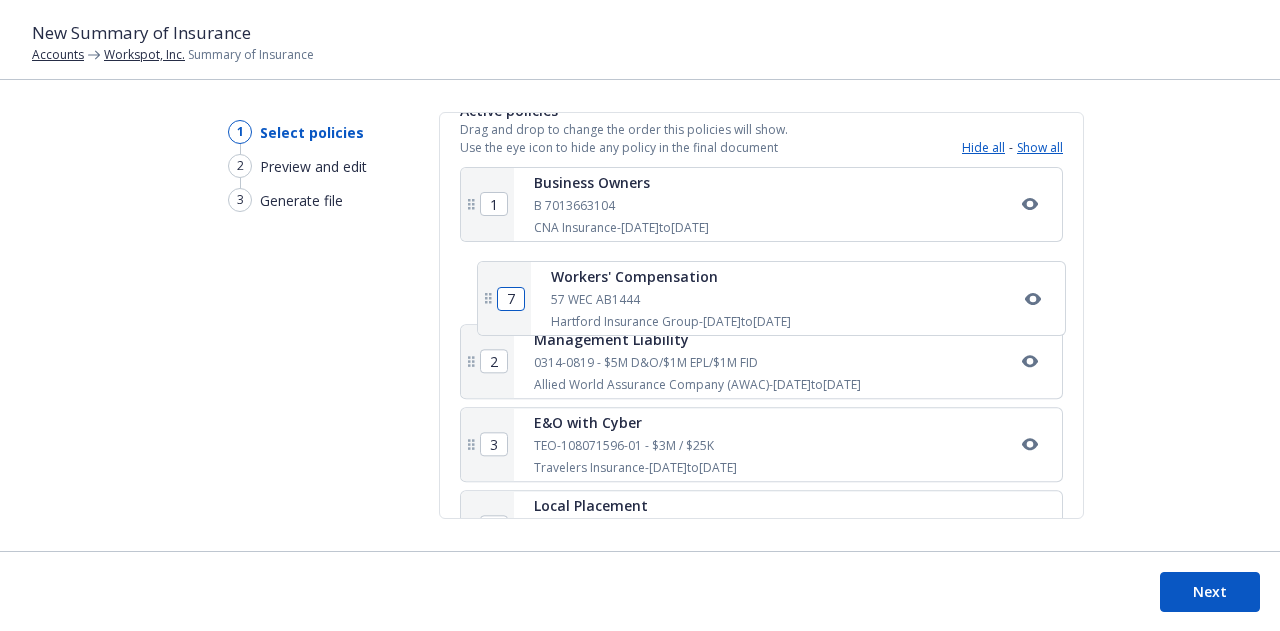 click on "1 Business Owners B 7013663104 CNA Insurance  -  06/30/2025  to  06/30/2026 2 Management Liability 0314-0819 - $5M D&O/$1M EPL/$1M FID Allied World Assurance Company (AWAC)  -  11/24/2024  to  11/24/2025 3 E&O with Cyber TEO-108071596-01 - $3M / $25K Travelers Insurance  -  06/30/2025  to  06/30/2026 4 Local Placement 10553684 - UK EL CNA Insurance  -  06/30/2025  to  06/30/2026 5 Local Placement To be assigned - 9459 - Workspot, Inc. - 07/01/2025 1751393908967 - UK GL CNA Insurance  -  06/30/2025  to  06/30/2026 6 Foreign Package WP 79 236 6365 CNA Insurance  -  06/30/2025  to  06/30/2026 7 Workers' Compensation 57 WEC AB1444 Hartford Insurance Group  -  06/30/2025  to  06/30/2026 8 E&O with Cyber AB-6732702-02 - $2M xs $3M At-Bay, Inc.  -  06/30/2025  to  06/30/2026" at bounding box center [761, 494] 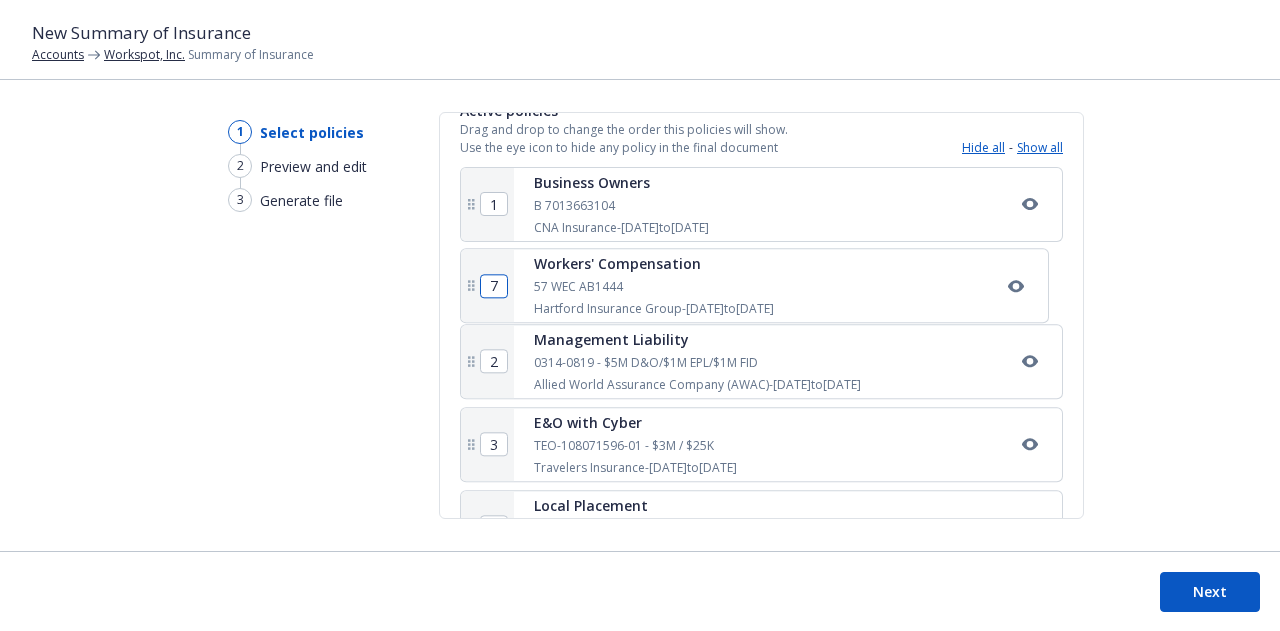 type on "3" 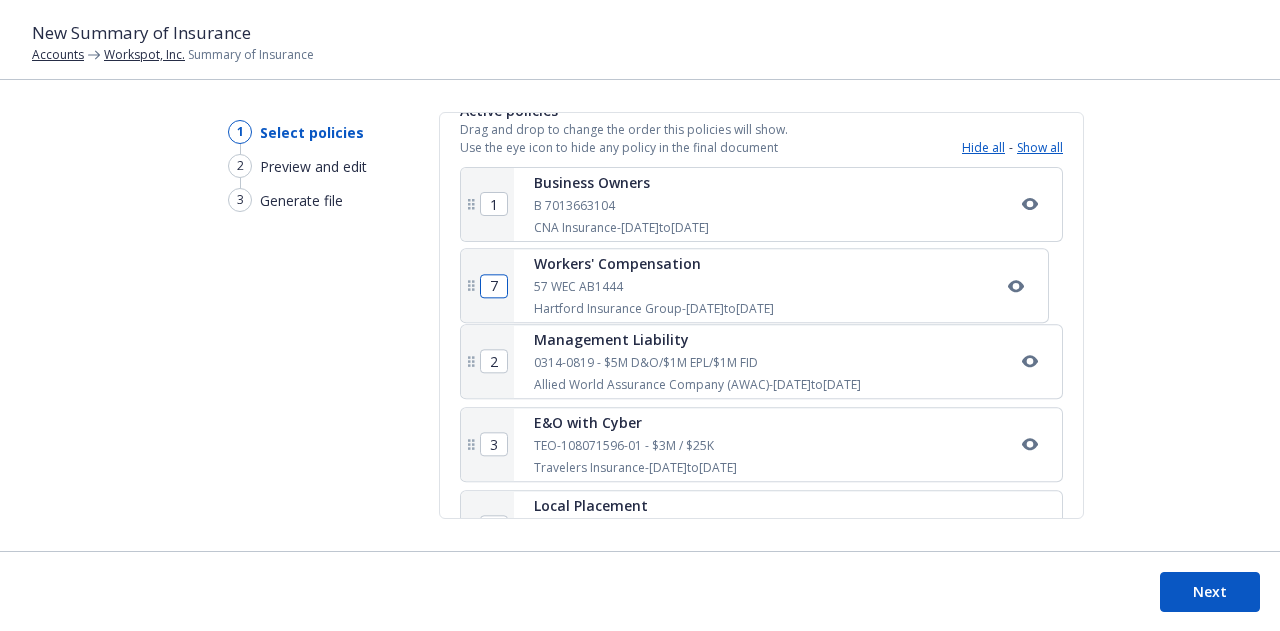 type on "4" 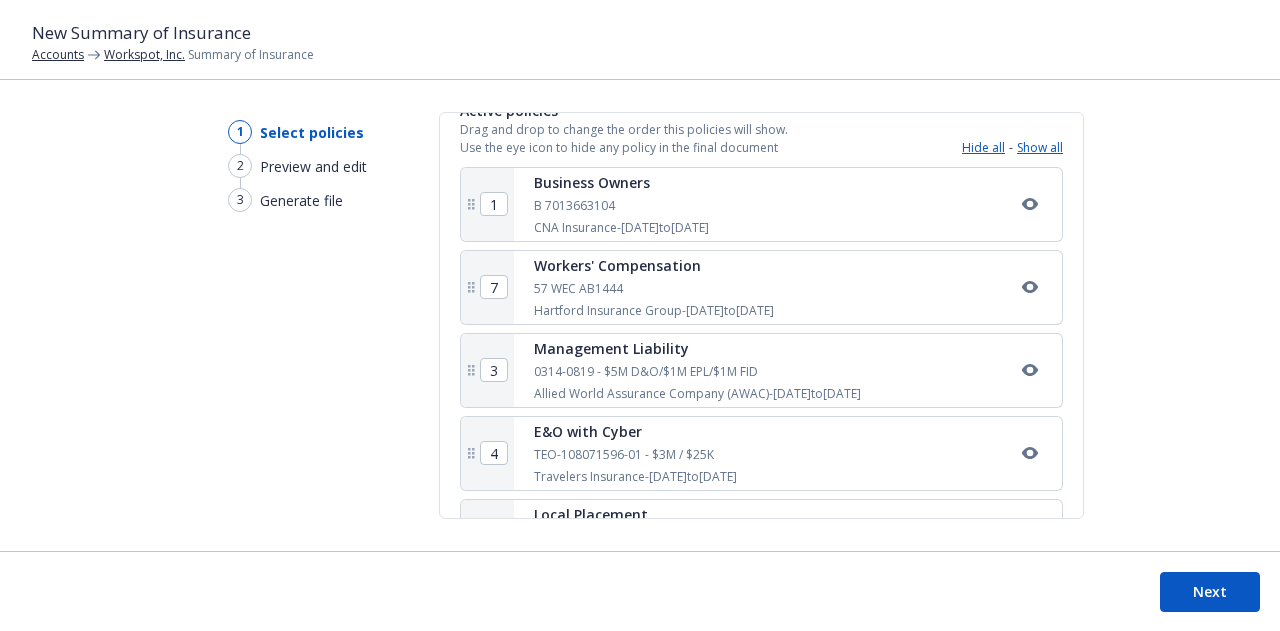 type on "2" 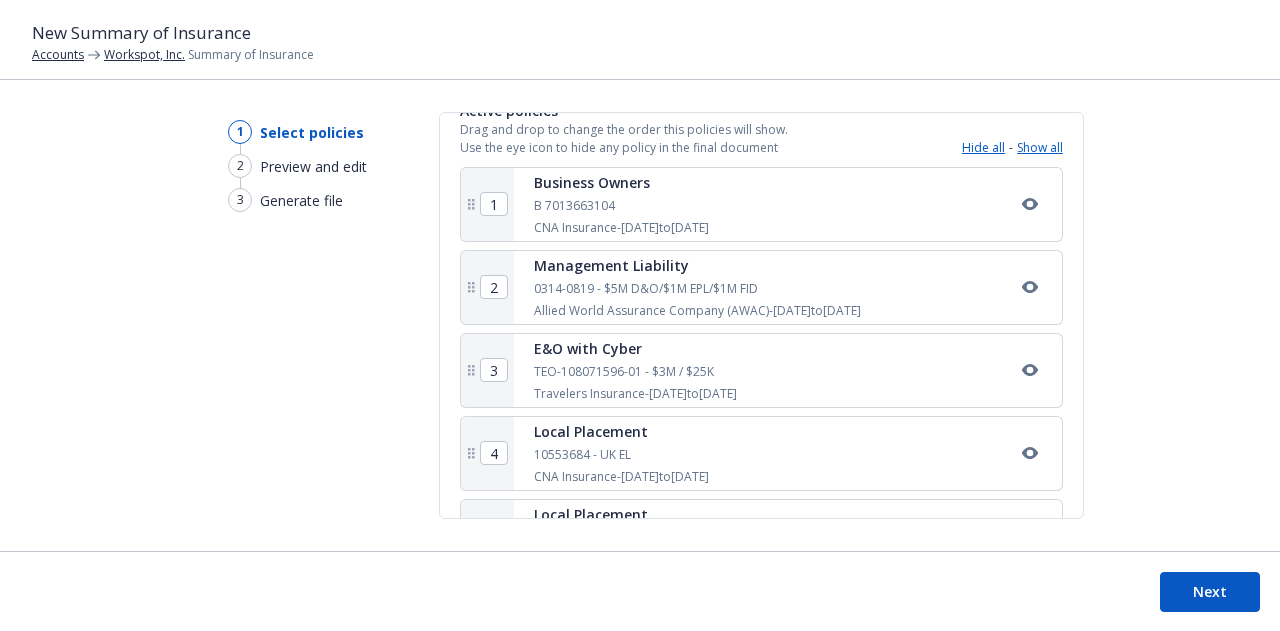 click on "1 Select policies 2 Preview and edit 3 Generate file Select policies SOI title* Include Newfront reps information Preview Include scheduled coverages Include endorsements Include bonds Include clinical trial policies Include runoff policies Active policies Drag and drop to change the order this policies will show. Use the eye icon to hide any policy in the final document Hide all - Show all 1 Business Owners B 7013663104 CNA Insurance  -  06/30/2025  to  06/30/2026 2 Management Liability 0314-0819 - $5M D&O/$1M EPL/$1M FID Allied World Assurance Company (AWAC)  -  11/24/2024  to  11/24/2025 3 E&O with Cyber TEO-108071596-01 - $3M / $25K Travelers Insurance  -  06/30/2025  to  06/30/2026 4 Local Placement 10553684 - UK EL CNA Insurance  -  06/30/2025  to  06/30/2026 5 Local Placement To be assigned - 9459 - Workspot, Inc. - 07/01/2025 1751393908967 - UK GL CNA Insurance  -  06/30/2025  to  06/30/2026 6 Foreign Package WP 79 236 6365 CNA Insurance  -  06/30/2025  to  06/30/2026 7 Workers' Compensation  -   to" at bounding box center [640, 331] 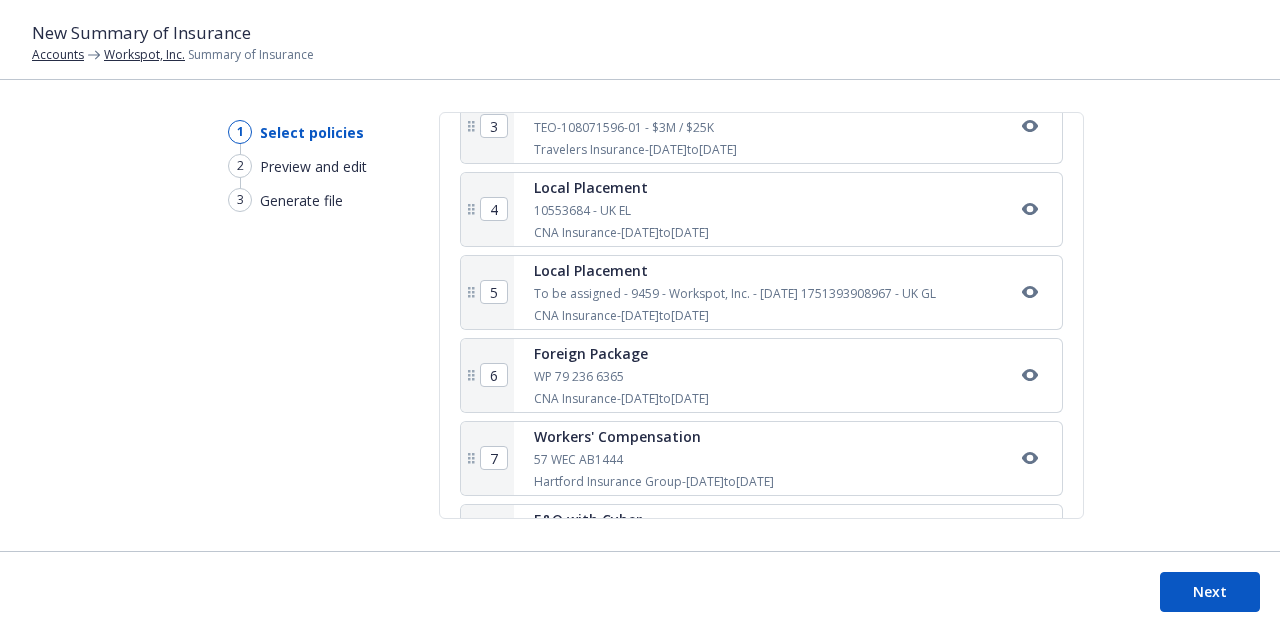 scroll, scrollTop: 692, scrollLeft: 0, axis: vertical 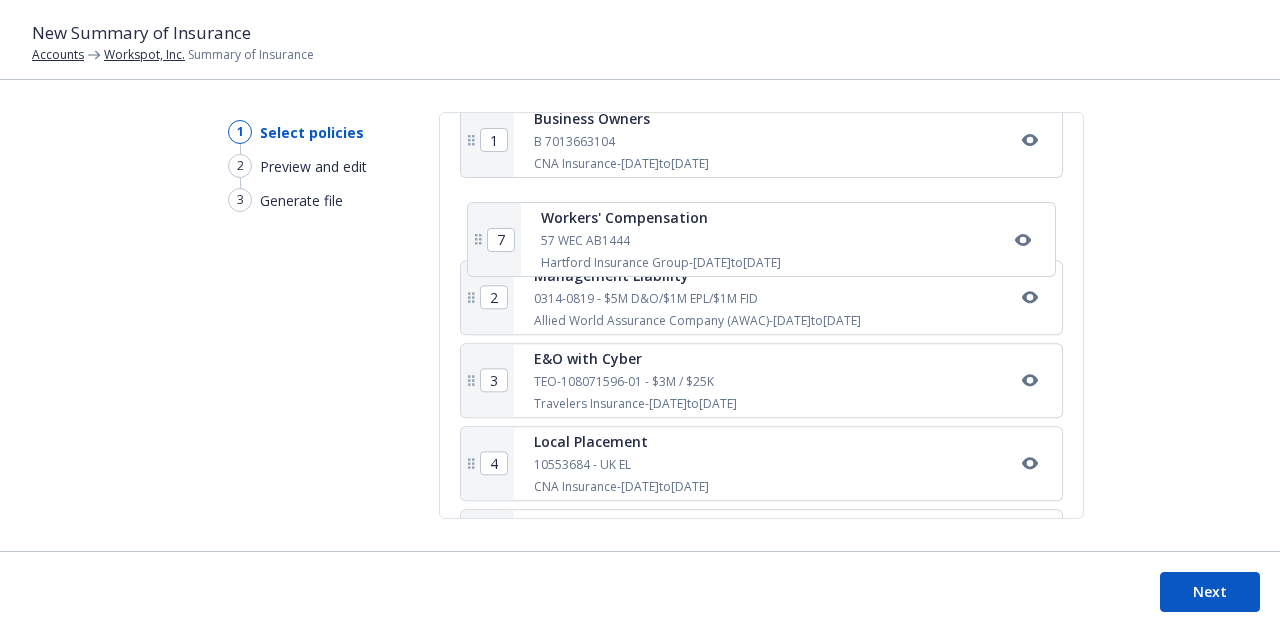 drag, startPoint x: 474, startPoint y: 390, endPoint x: 478, endPoint y: 252, distance: 138.05795 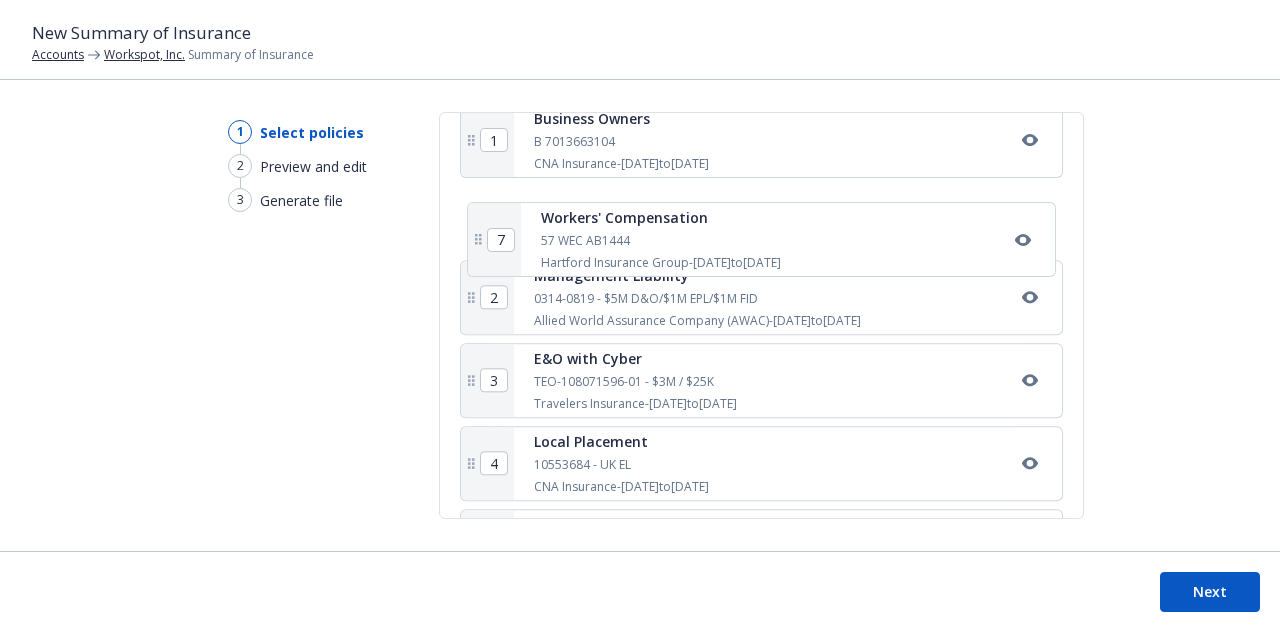click on "1 Business Owners B 7013663104 CNA Insurance  -  06/30/2025  to  06/30/2026 2 Management Liability 0314-0819 - $5M D&O/$1M EPL/$1M FID Allied World Assurance Company (AWAC)  -  11/24/2024  to  11/24/2025 3 E&O with Cyber TEO-108071596-01 - $3M / $25K Travelers Insurance  -  06/30/2025  to  06/30/2026 4 Local Placement 10553684 - UK EL CNA Insurance  -  06/30/2025  to  06/30/2026 5 Local Placement To be assigned - 9459 - Workspot, Inc. - 07/01/2025 1751393908967 - UK GL CNA Insurance  -  06/30/2025  to  06/30/2026 6 Foreign Package WP 79 236 6365 CNA Insurance  -  06/30/2025  to  06/30/2026 7 Workers' Compensation 57 WEC AB1444 Hartford Insurance Group  -  06/30/2025  to  06/30/2026 8 E&O with Cyber AB-6732702-02 - $2M xs $3M At-Bay, Inc.  -  06/30/2025  to  06/30/2026" at bounding box center (761, 430) 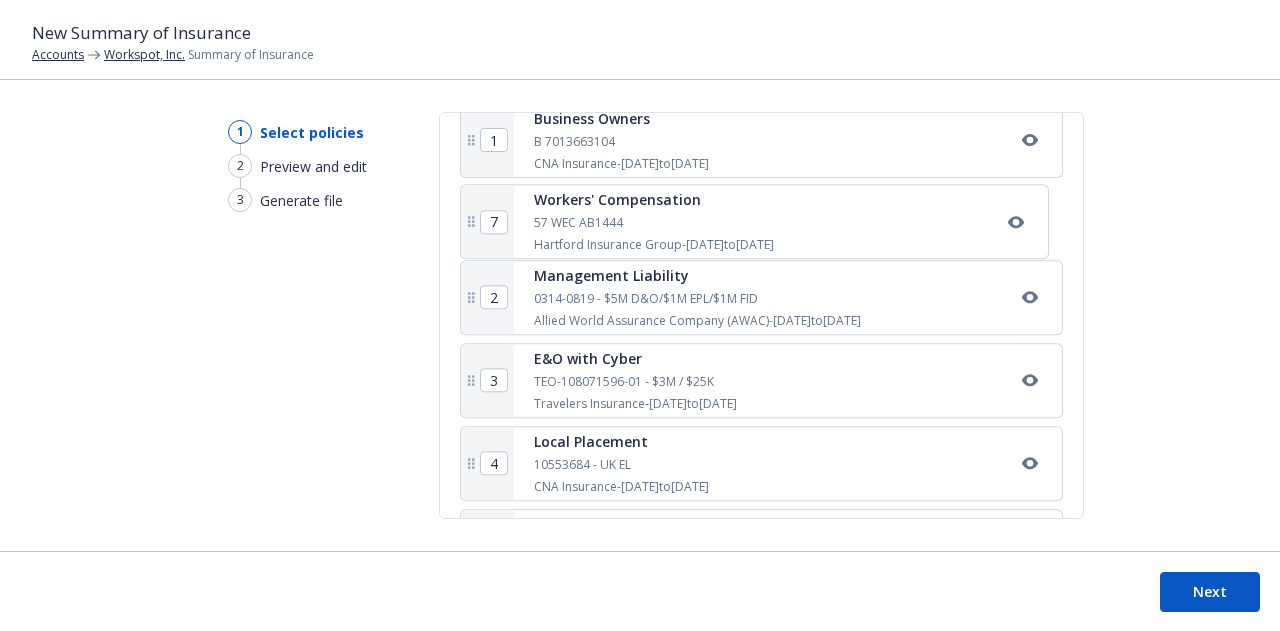 type on "3" 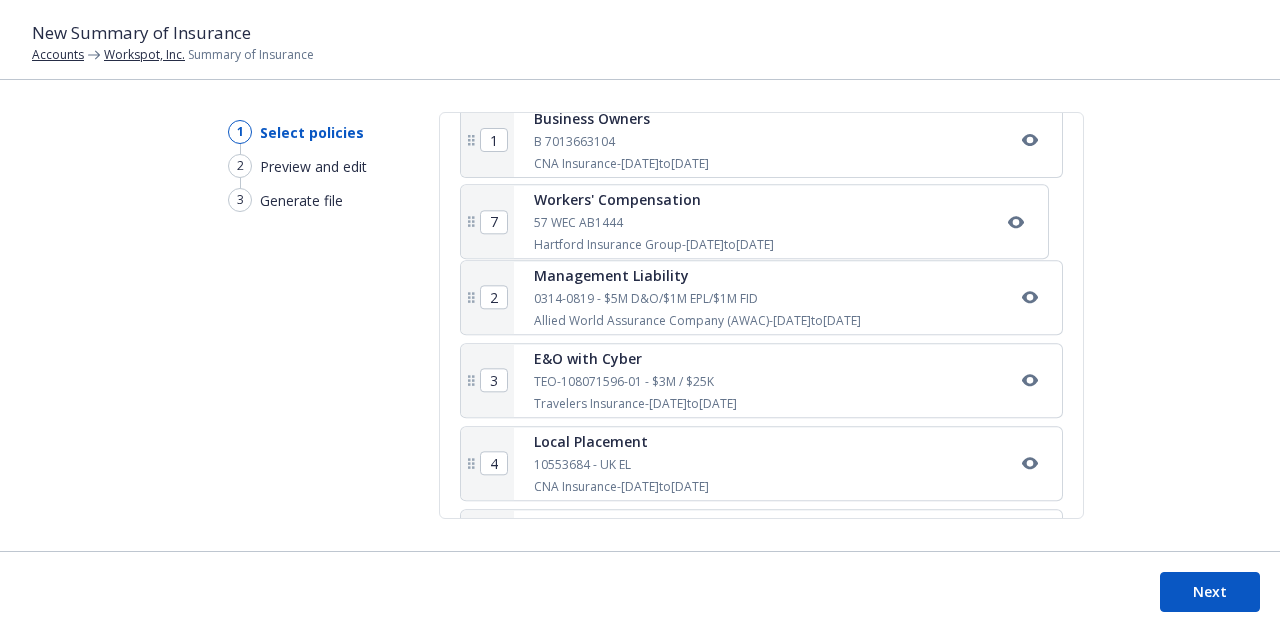 type on "4" 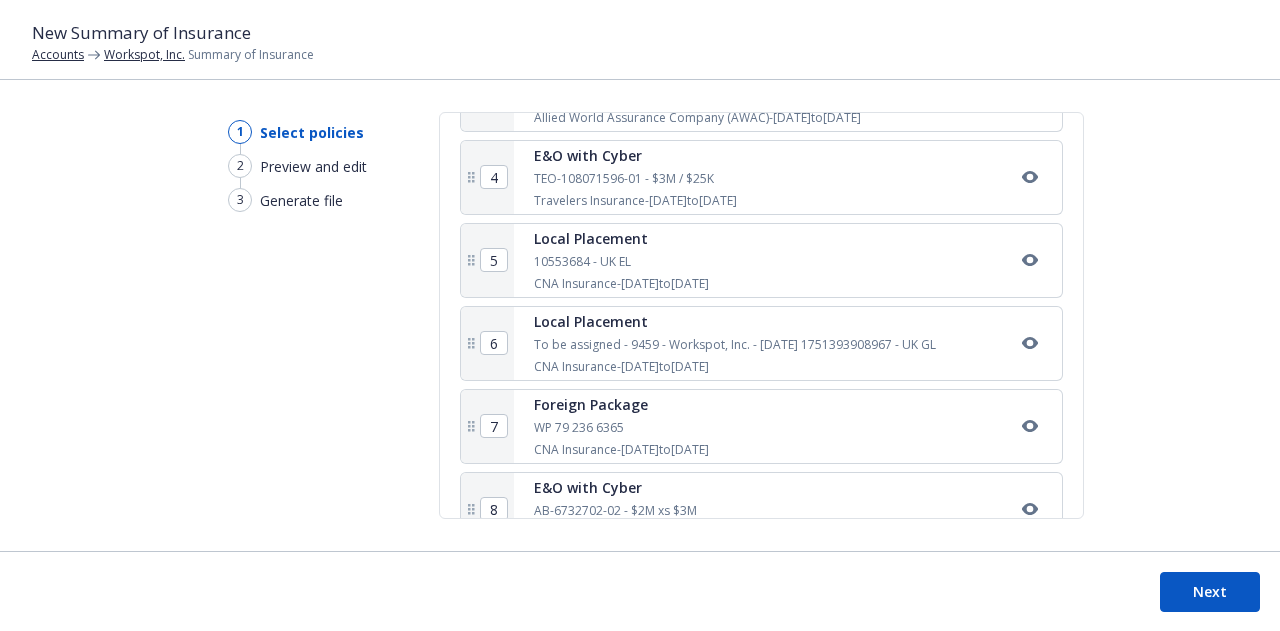 scroll, scrollTop: 692, scrollLeft: 0, axis: vertical 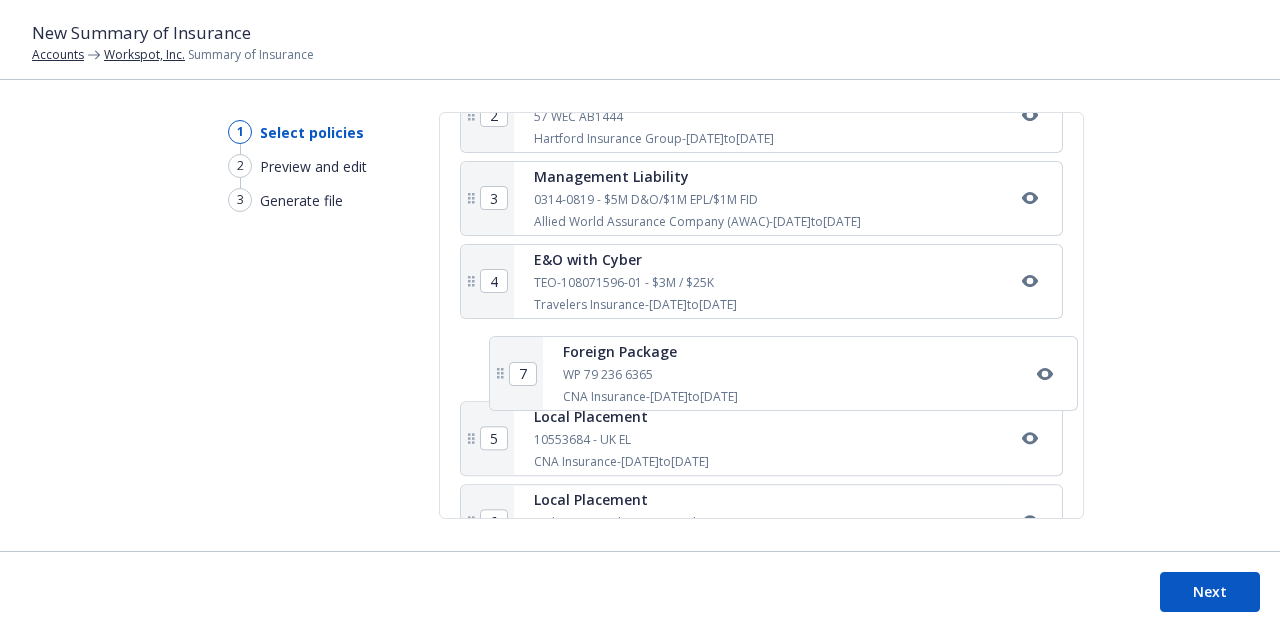 drag, startPoint x: 477, startPoint y: 373, endPoint x: 497, endPoint y: 355, distance: 26.907248 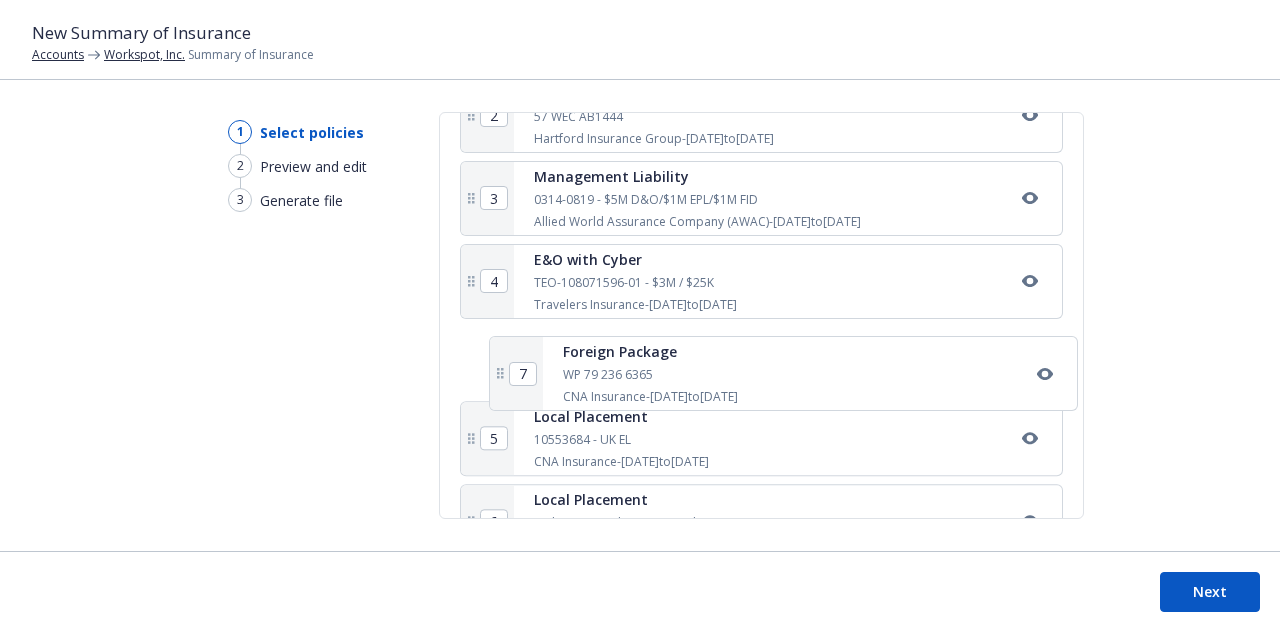 click on "1 Business Owners B 7013663104 CNA Insurance  -  06/30/2025  to  06/30/2026 2 Workers' Compensation 57 WEC AB1444 Hartford Insurance Group  -  06/30/2025  to  06/30/2026 3 Management Liability 0314-0819 - $5M D&O/$1M EPL/$1M FID Allied World Assurance Company (AWAC)  -  11/24/2024  to  11/24/2025 4 E&O with Cyber TEO-108071596-01 - $3M / $25K Travelers Insurance  -  06/30/2025  to  06/30/2026 5 Local Placement 10553684 - UK EL CNA Insurance  -  06/30/2025  to  06/30/2026 6 Local Placement To be assigned - 9459 - Workspot, Inc. - 07/01/2025 1751393908967 - UK GL CNA Insurance  -  06/30/2025  to  06/30/2026 7 Foreign Package WP 79 236 6365 CNA Insurance  -  06/30/2025  to  06/30/2026 8 E&O with Cyber AB-6732702-02 - $2M xs $3M At-Bay, Inc.  -  06/30/2025  to  06/30/2026" at bounding box center (761, 322) 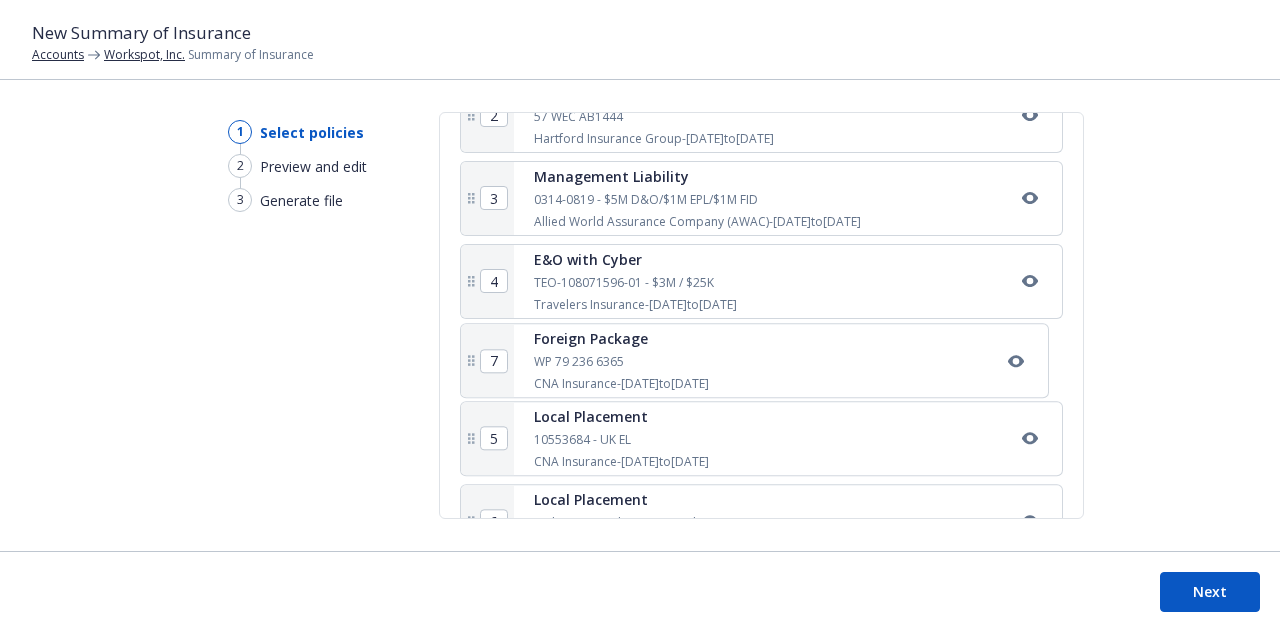 type on "6" 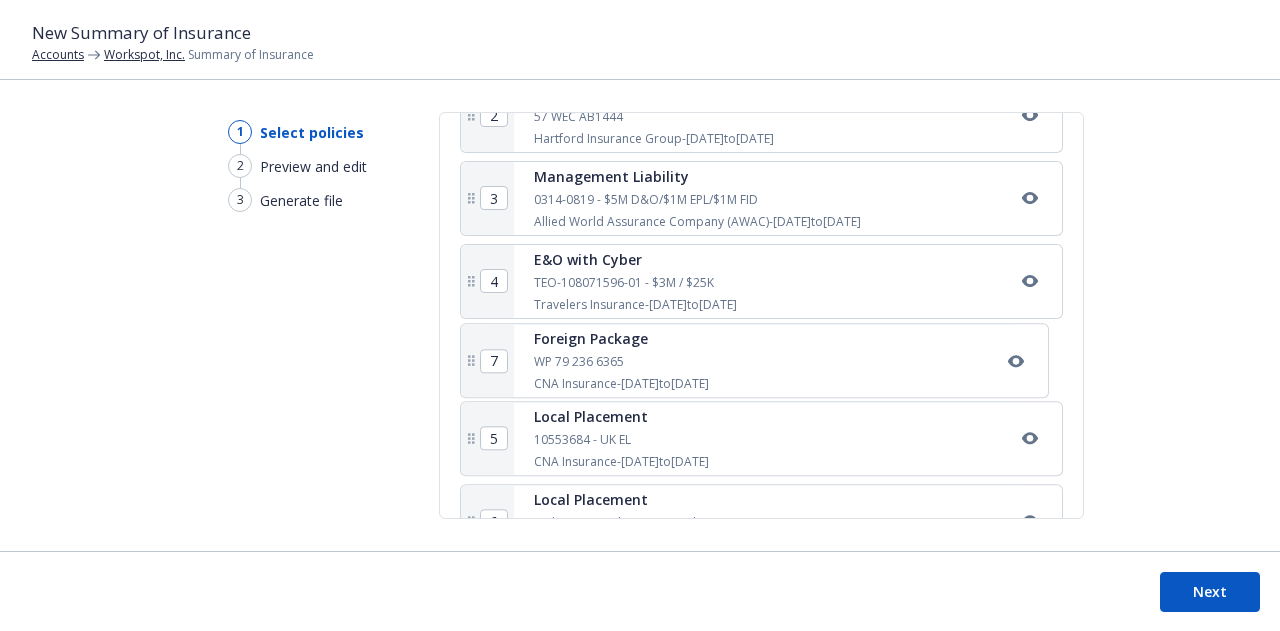 type on "7" 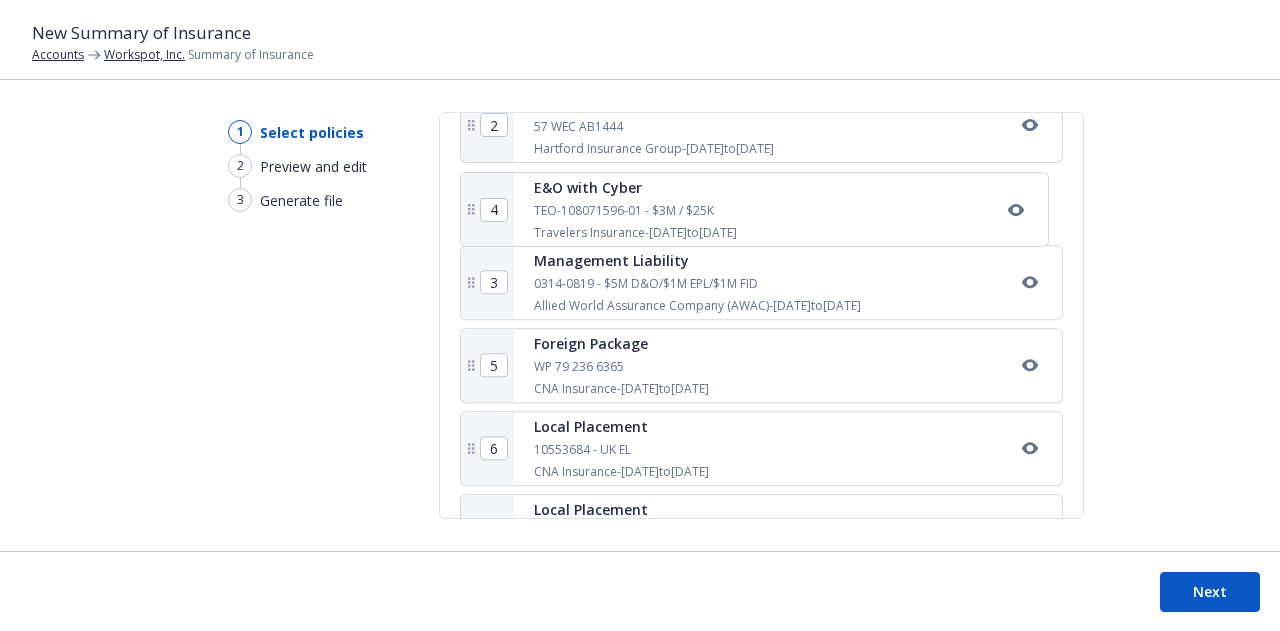 drag, startPoint x: 478, startPoint y: 281, endPoint x: 479, endPoint y: 207, distance: 74.00676 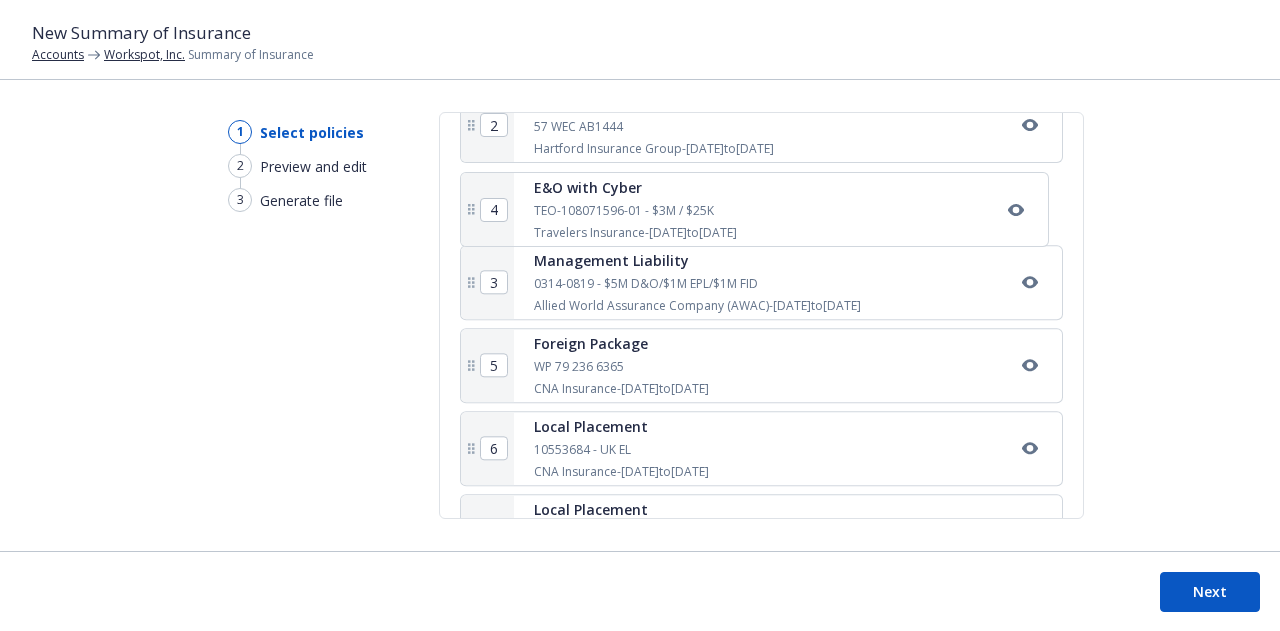 click on "1 Business Owners B 7013663104 CNA Insurance  -  06/30/2025  to  06/30/2026 2 Workers' Compensation 57 WEC AB1444 Hartford Insurance Group  -  06/30/2025  to  06/30/2026 3 Management Liability 0314-0819 - $5M D&O/$1M EPL/$1M FID Allied World Assurance Company (AWAC)  -  11/24/2024  to  11/24/2025 4 E&O with Cyber TEO-108071596-01 - $3M / $25K Travelers Insurance  -  06/30/2025  to  06/30/2026 5 Foreign Package WP 79 236 6365 CNA Insurance  -  06/30/2025  to  06/30/2026 6 Local Placement 10553684 - UK EL CNA Insurance  -  06/30/2025  to  06/30/2026 7 Local Placement To be assigned - 9459 - Workspot, Inc. - 07/01/2025 1751393908967 - UK GL CNA Insurance  -  06/30/2025  to  06/30/2026 8 E&O with Cyber AB-6732702-02 - $2M xs $3M At-Bay, Inc.  -  06/30/2025  to  06/30/2026" at bounding box center (761, 332) 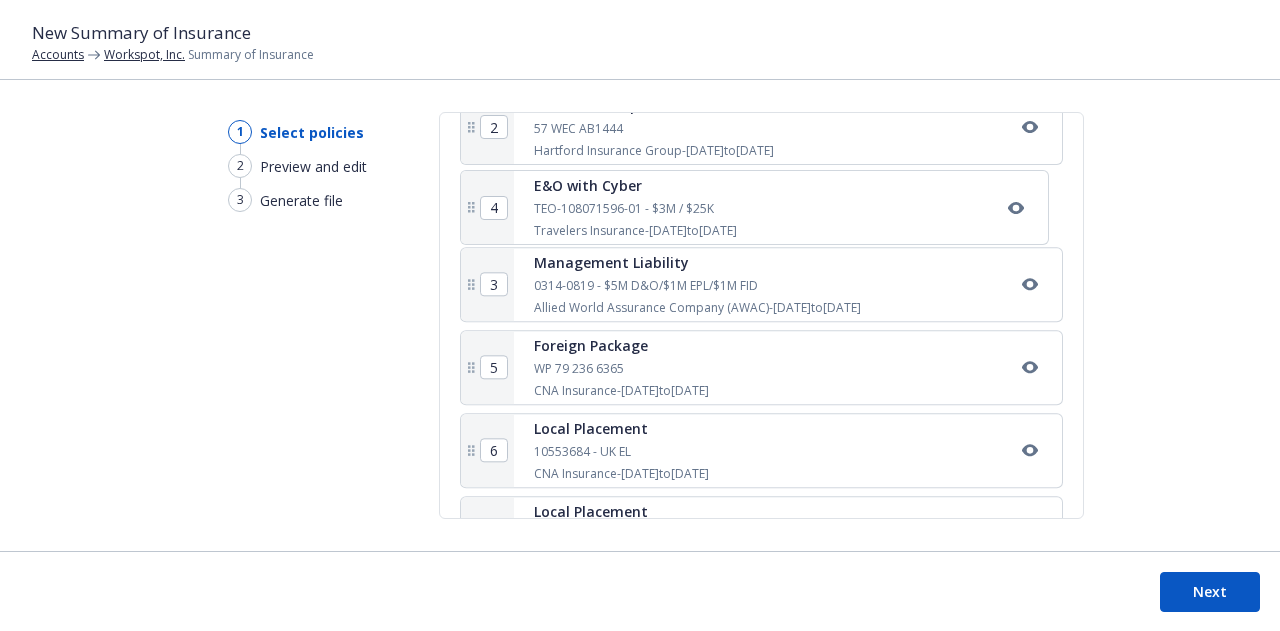 type on "4" 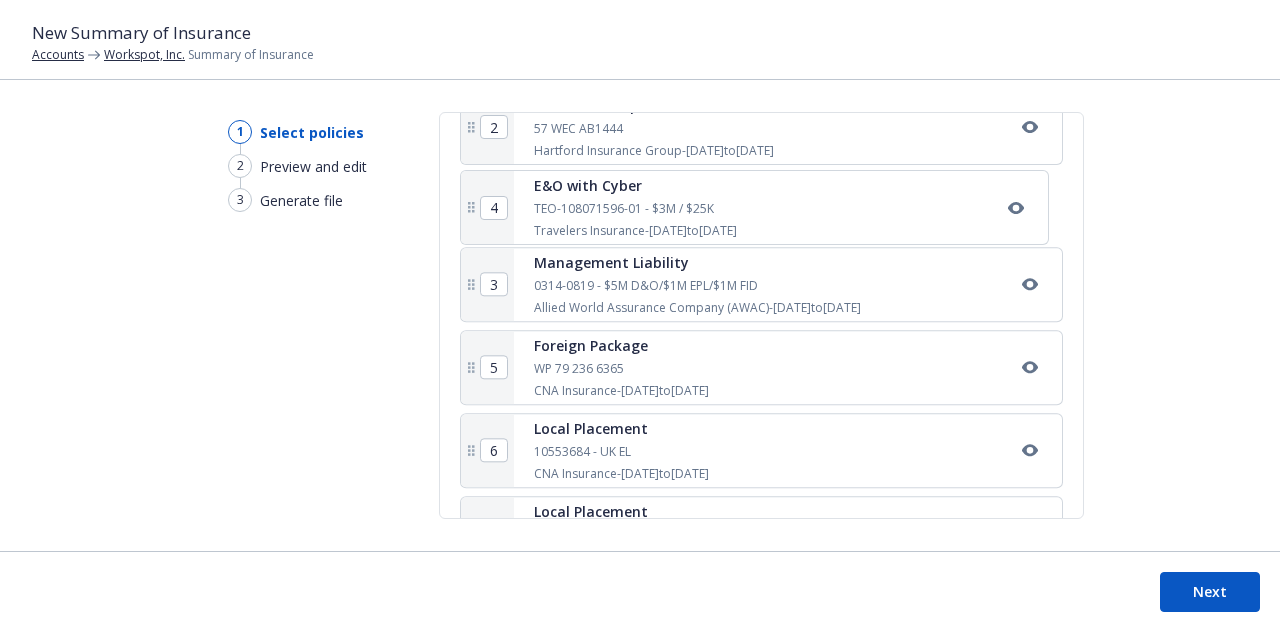 type on "3" 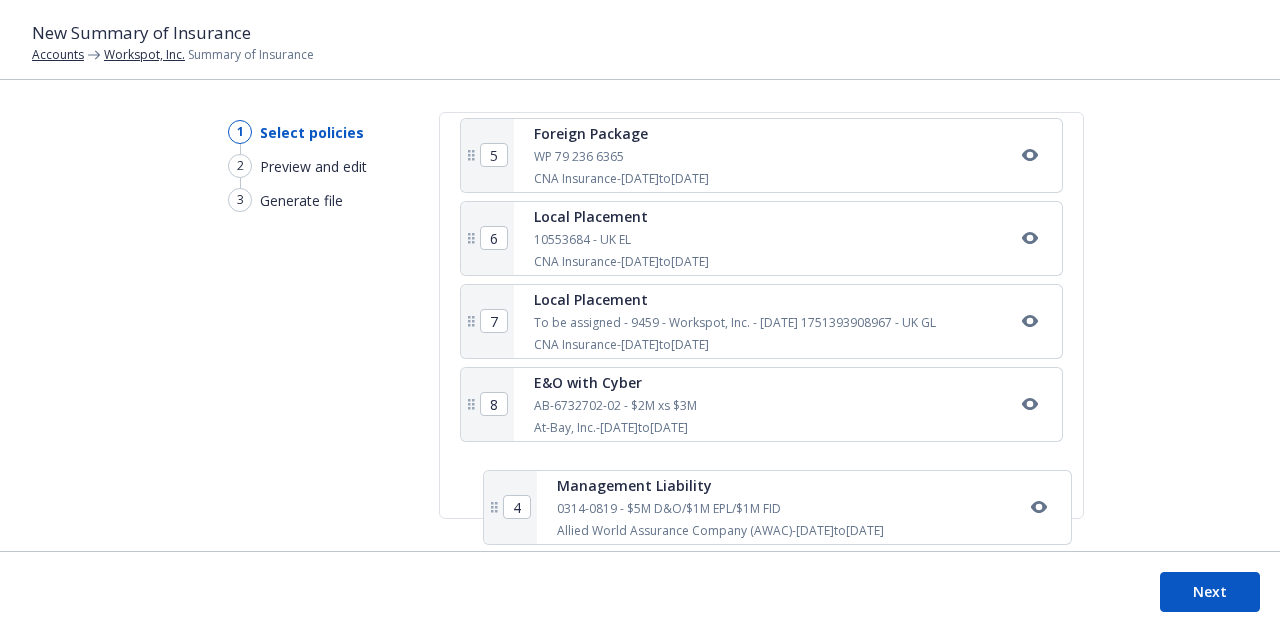 scroll, scrollTop: 692, scrollLeft: 0, axis: vertical 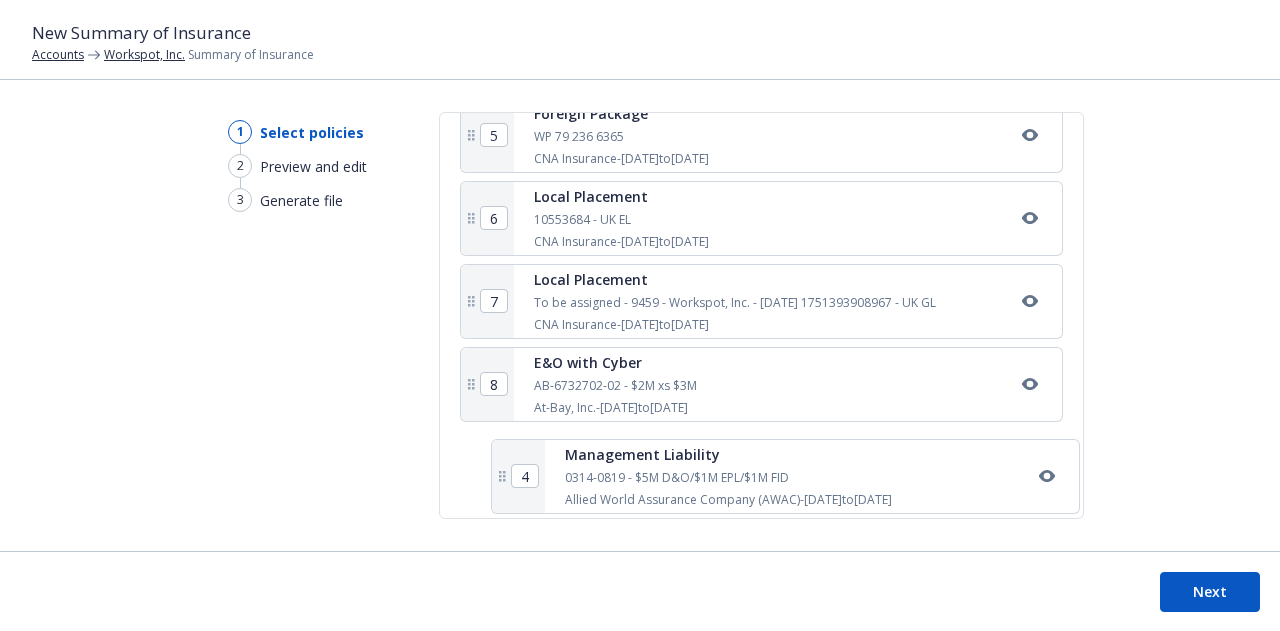 drag, startPoint x: 465, startPoint y: 287, endPoint x: 499, endPoint y: 479, distance: 194.98718 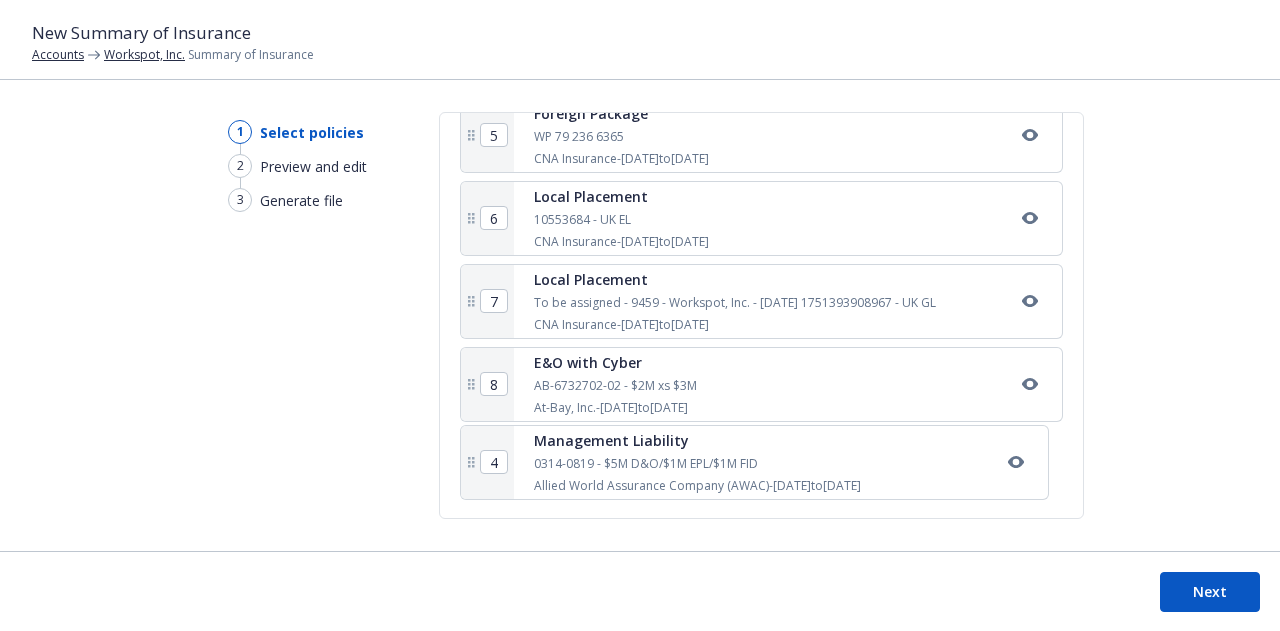 type on "7" 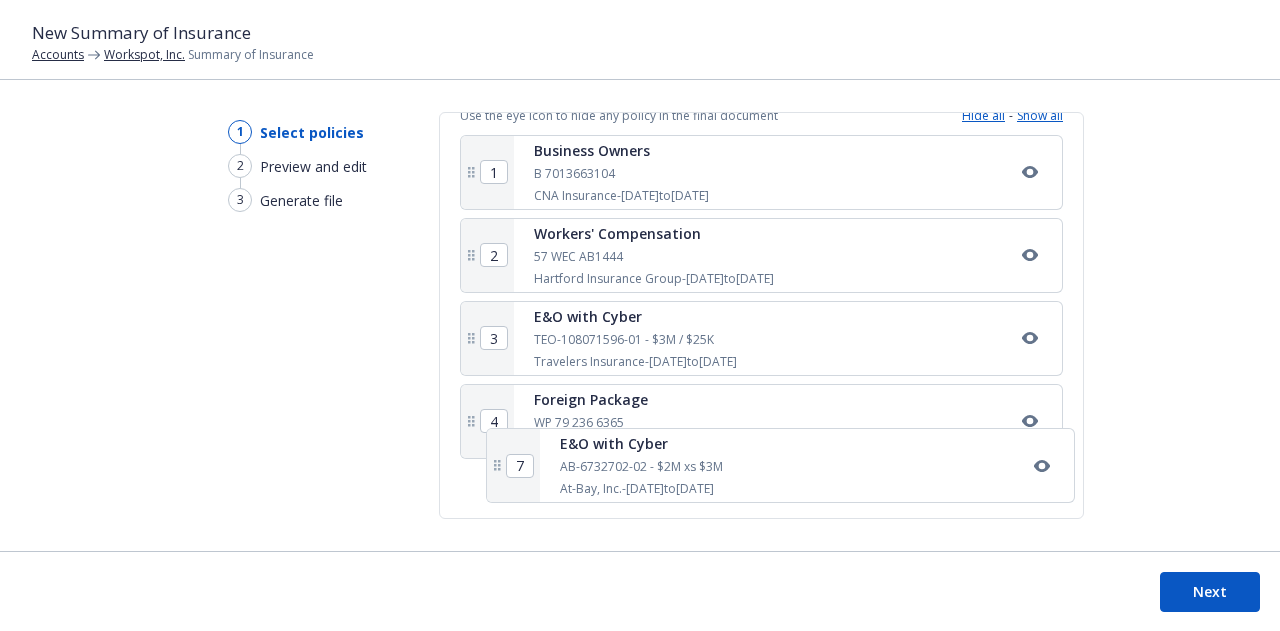 scroll, scrollTop: 437, scrollLeft: 0, axis: vertical 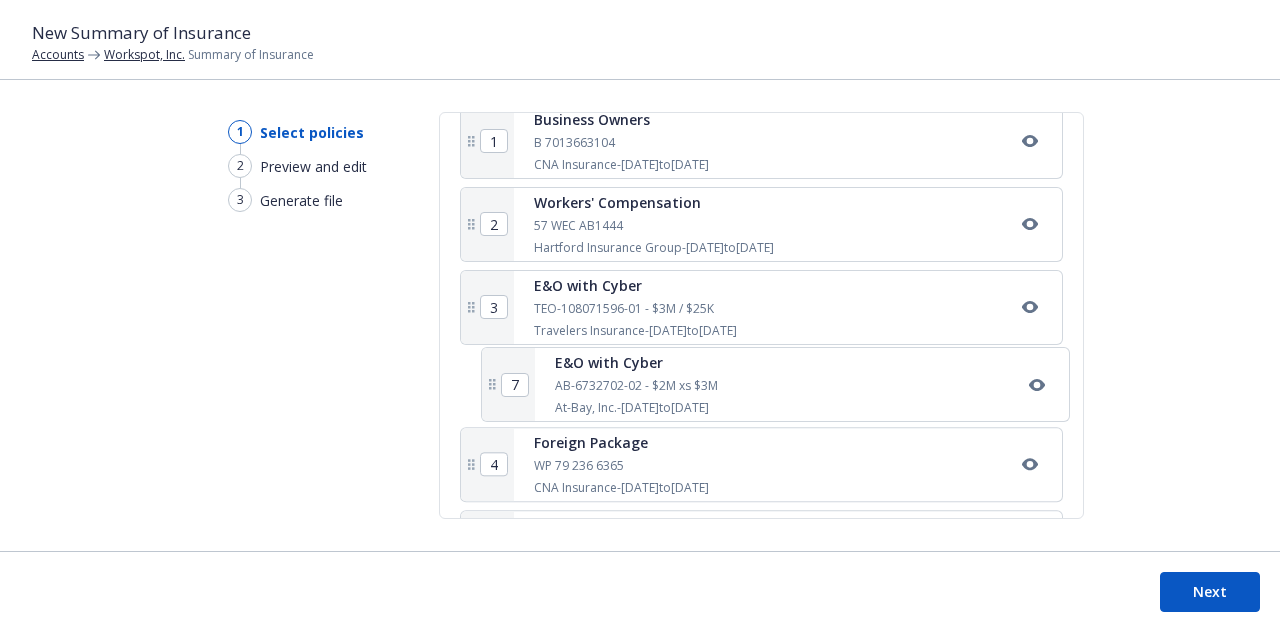 drag, startPoint x: 464, startPoint y: 393, endPoint x: 485, endPoint y: 392, distance: 21.023796 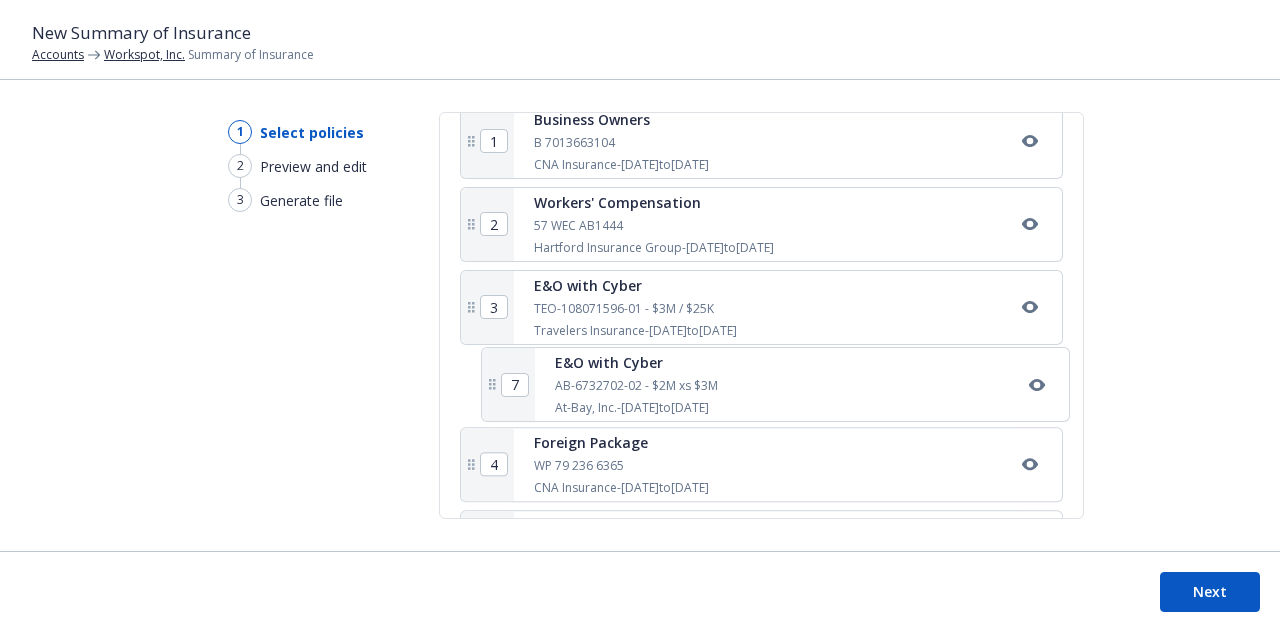 click on "1 Business Owners B 7013663104 CNA Insurance  -  06/30/2025  to  06/30/2026 2 Workers' Compensation 57 WEC AB1444 Hartford Insurance Group  -  06/30/2025  to  06/30/2026 3 E&O with Cyber TEO-108071596-01 - $3M / $25K Travelers Insurance  -  06/30/2025  to  06/30/2026 4 Foreign Package WP 79 236 6365 CNA Insurance  -  06/30/2025  to  06/30/2026 5 Local Placement 10553684 - UK EL CNA Insurance  -  06/30/2025  to  06/30/2026 6 Local Placement To be assigned - 9459 - Workspot, Inc. - 07/01/2025 1751393908967 - UK GL CNA Insurance  -  06/30/2025  to  06/30/2026 7 E&O with Cyber AB-6732702-02 - $2M xs $3M At-Bay, Inc.  -  06/30/2025  to  06/30/2026 8 Management Liability 0314-0819 - $5M D&O/$1M EPL/$1M FID Allied World Assurance Company (AWAC)  -  11/24/2024  to  11/24/2025" at bounding box center [761, 431] 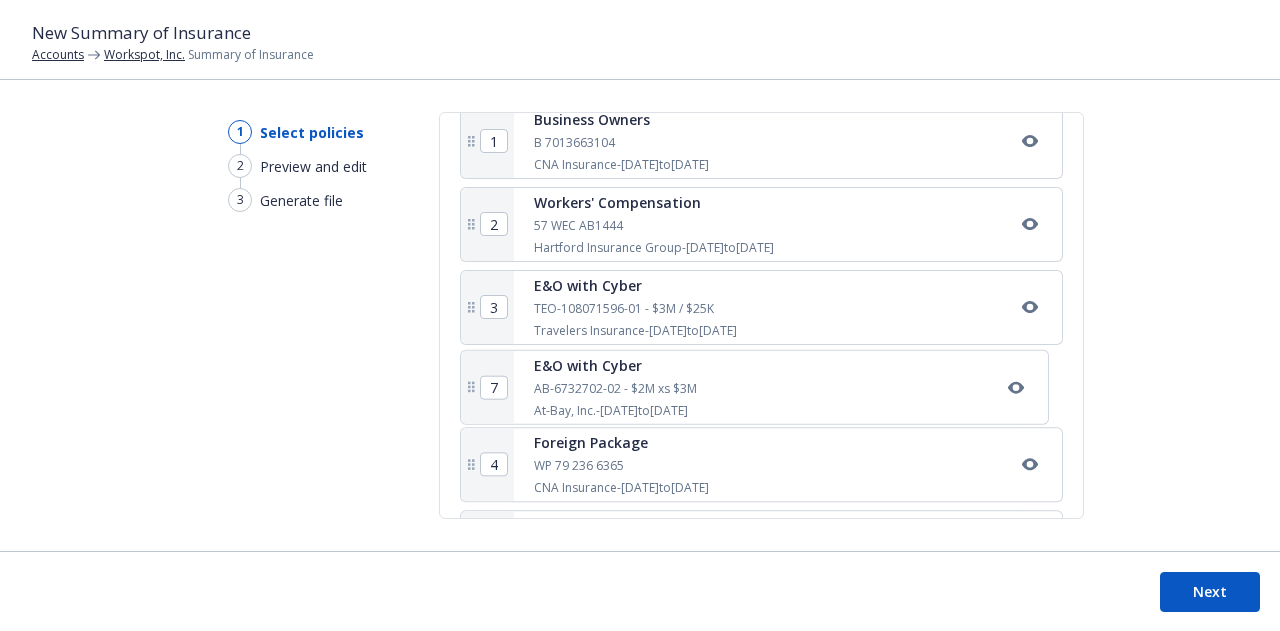type on "4" 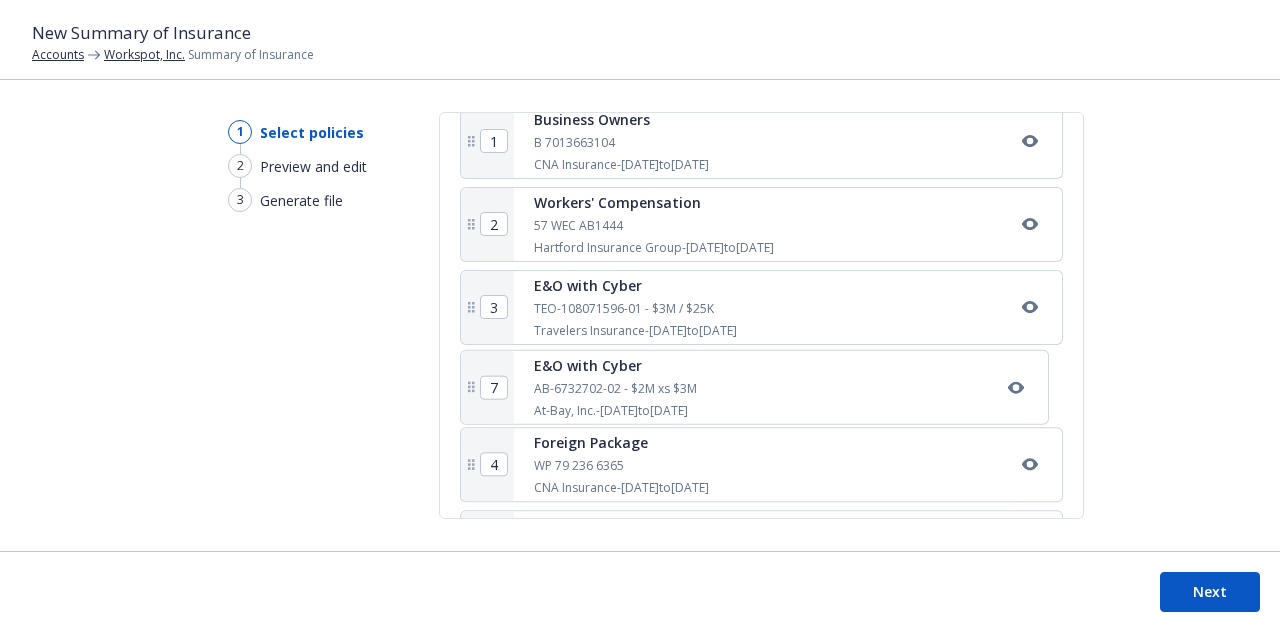 type on "5" 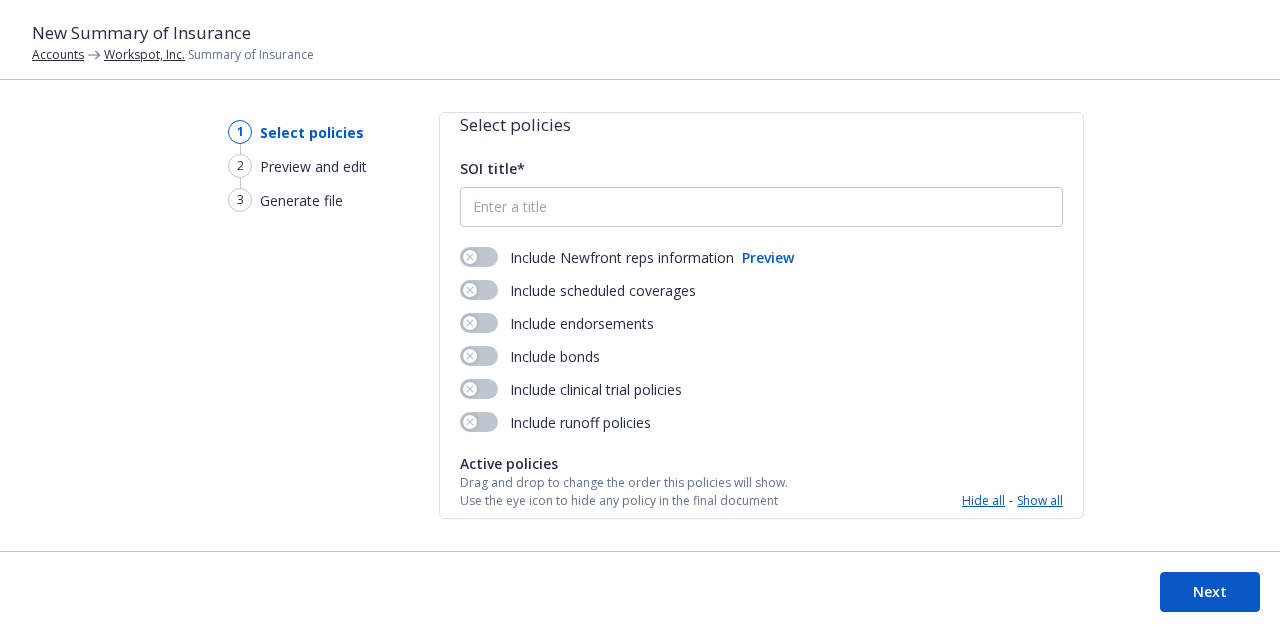 scroll, scrollTop: 20, scrollLeft: 0, axis: vertical 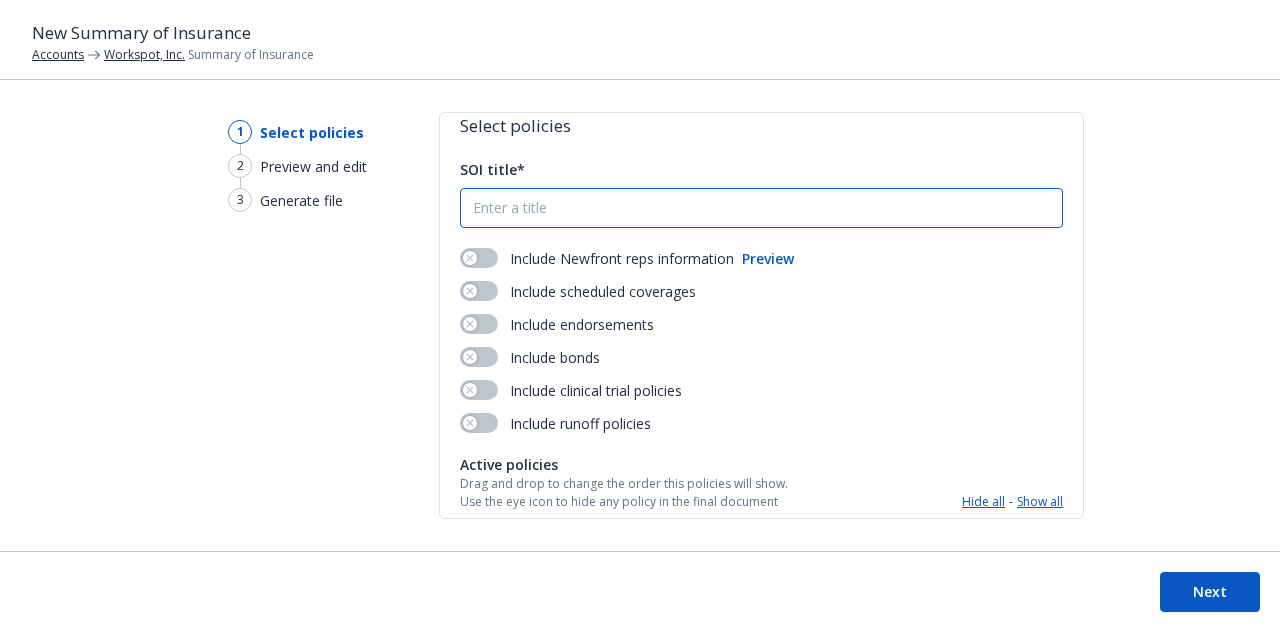 click on "SOI title*" at bounding box center [761, 208] 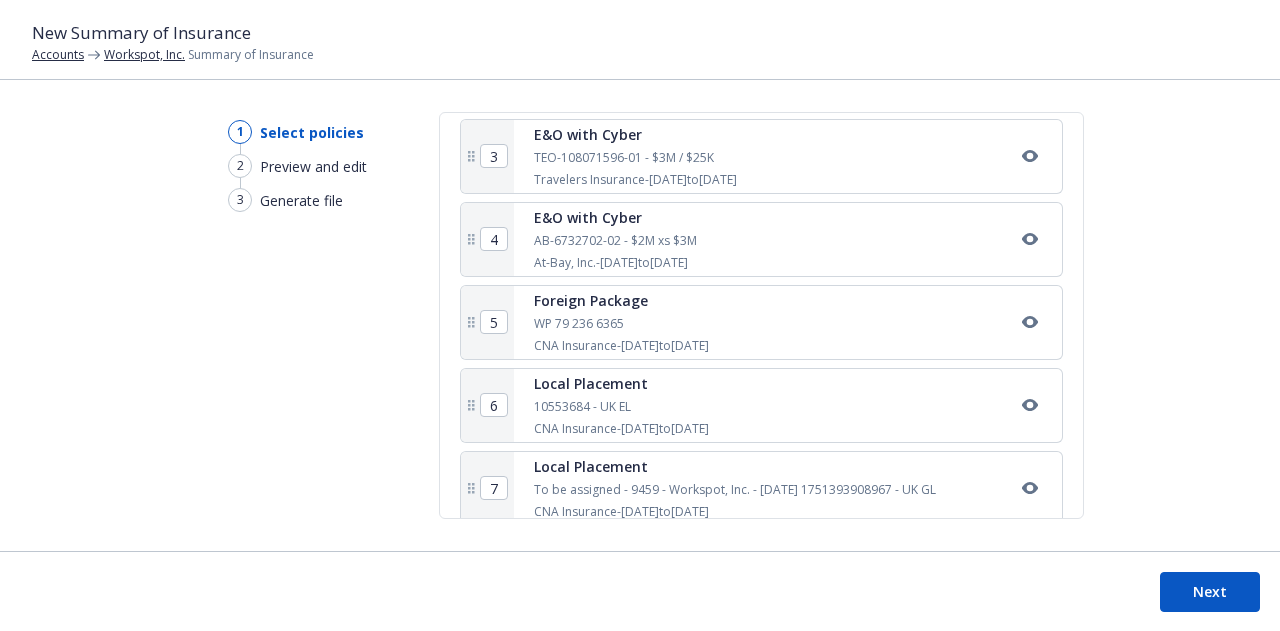 scroll, scrollTop: 692, scrollLeft: 0, axis: vertical 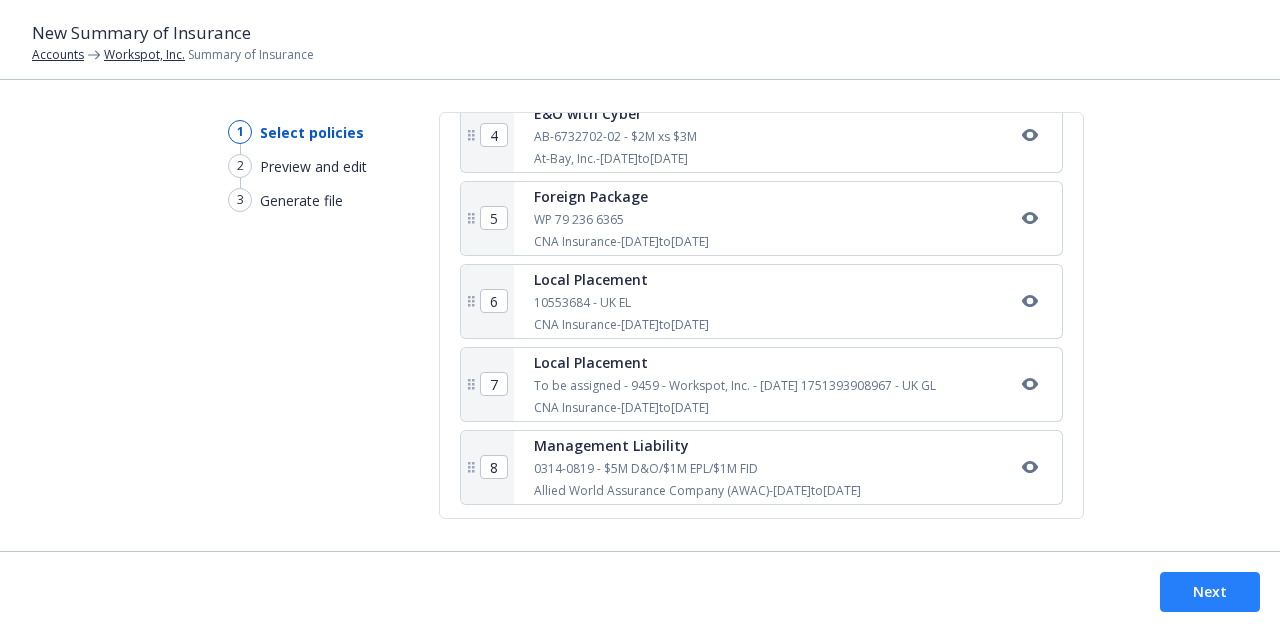 type on "Workspot, Inc. SOI 2025 - 2026" 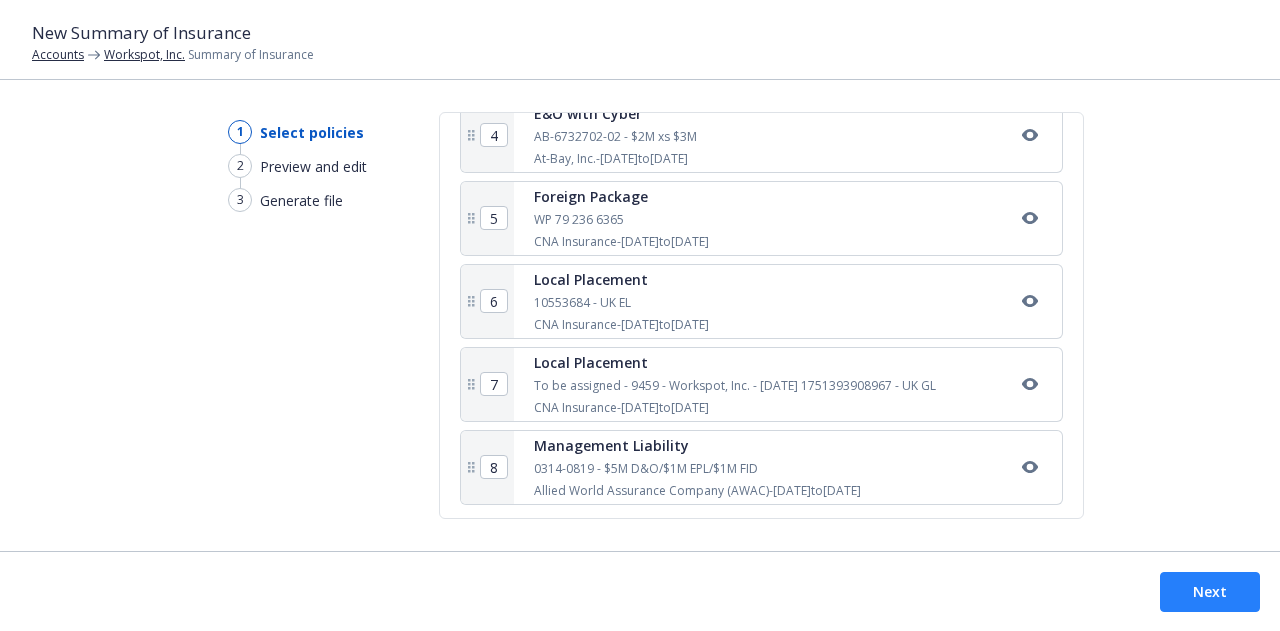 click on "Next" at bounding box center [1210, 592] 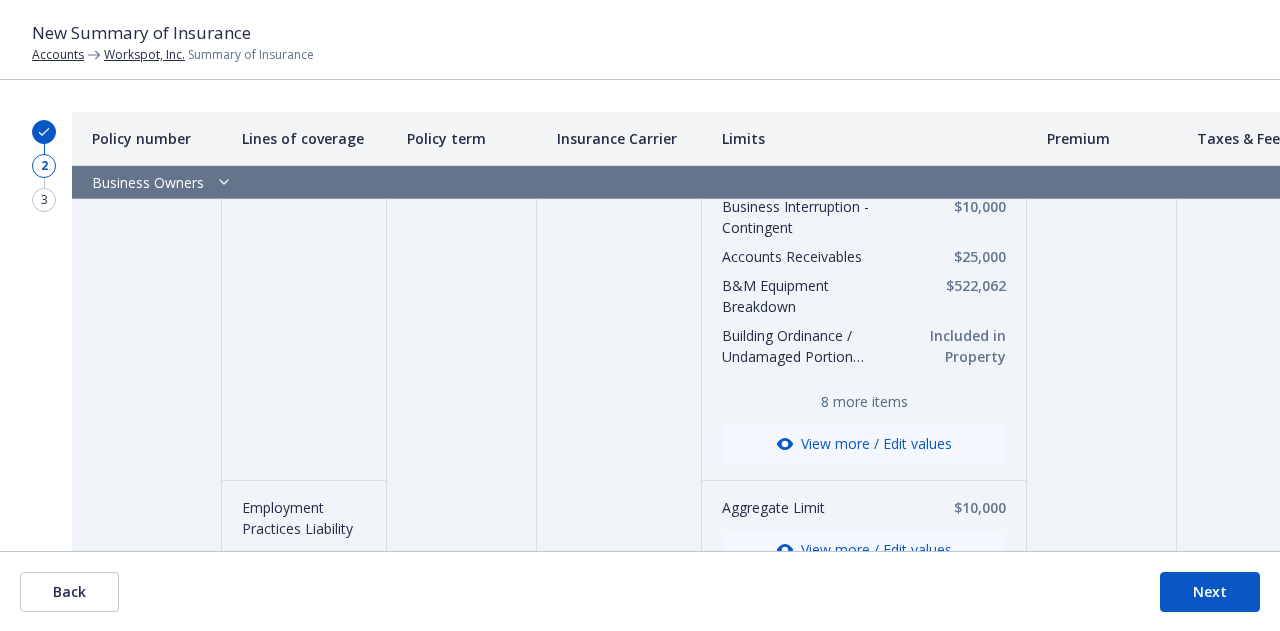 scroll, scrollTop: 224, scrollLeft: 0, axis: vertical 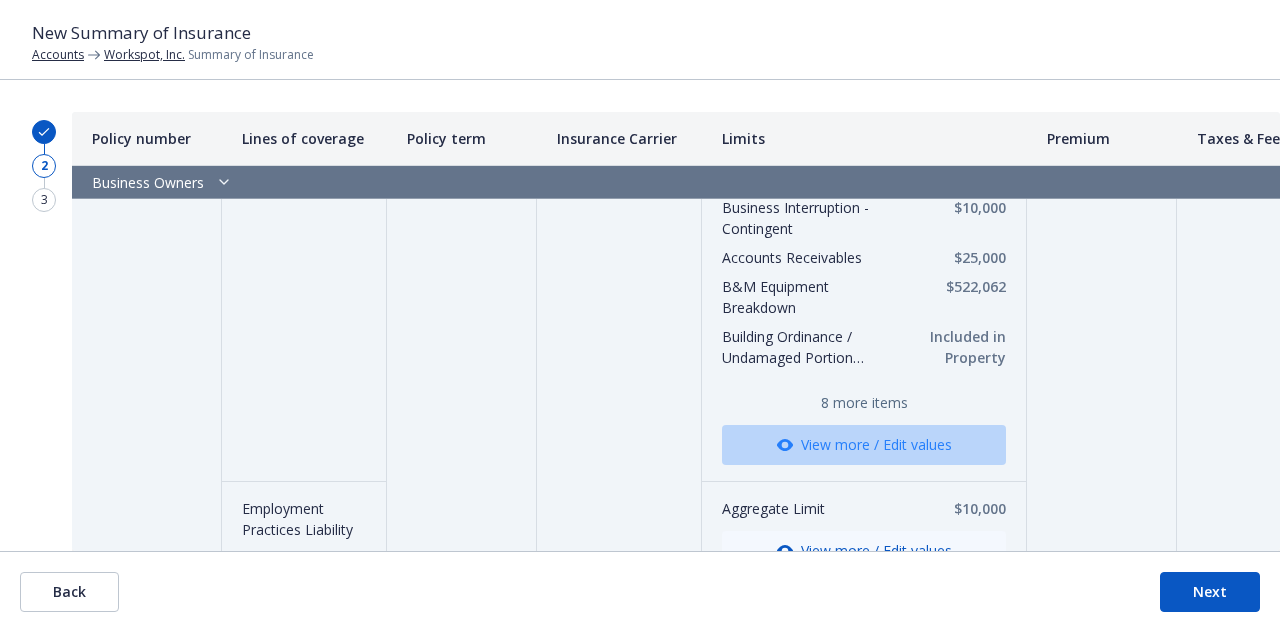 click on "View more / Edit values" at bounding box center (864, 445) 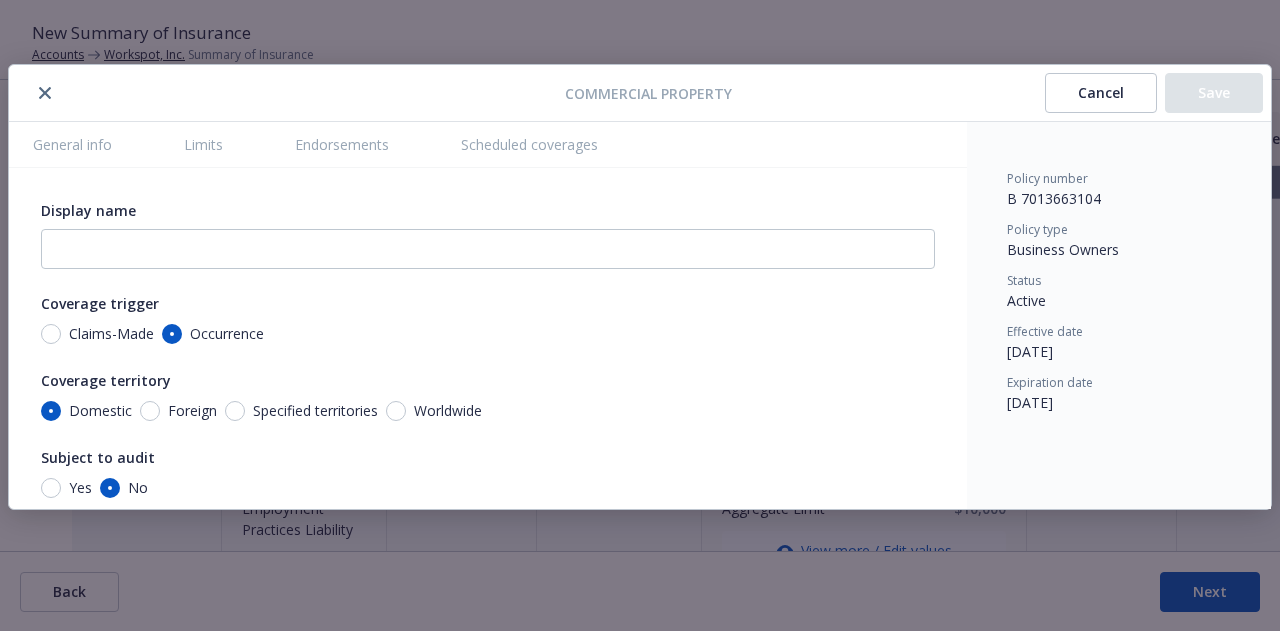 scroll, scrollTop: 64, scrollLeft: 0, axis: vertical 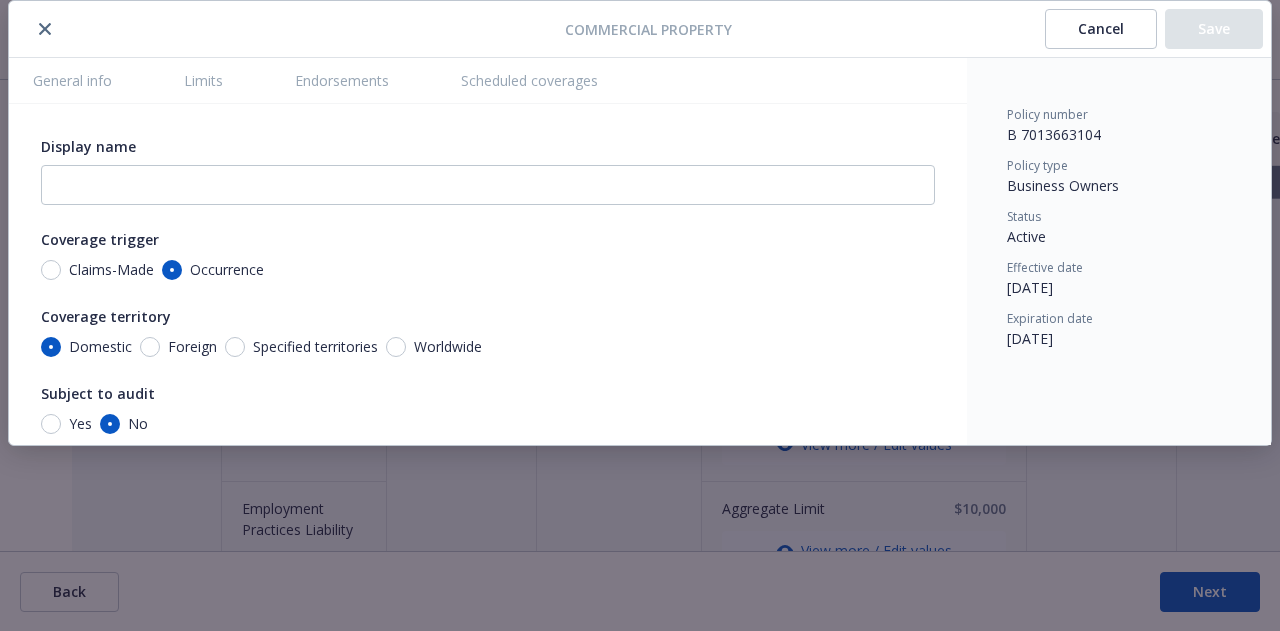 type on "x" 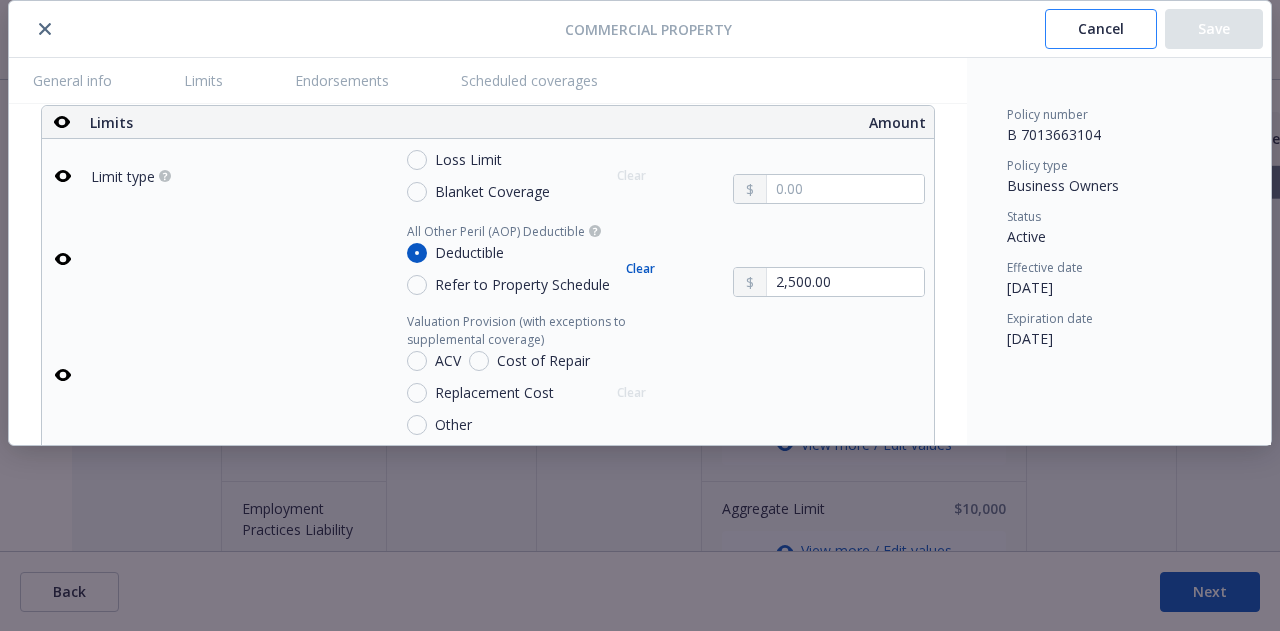 click on "Cancel" at bounding box center (1101, 29) 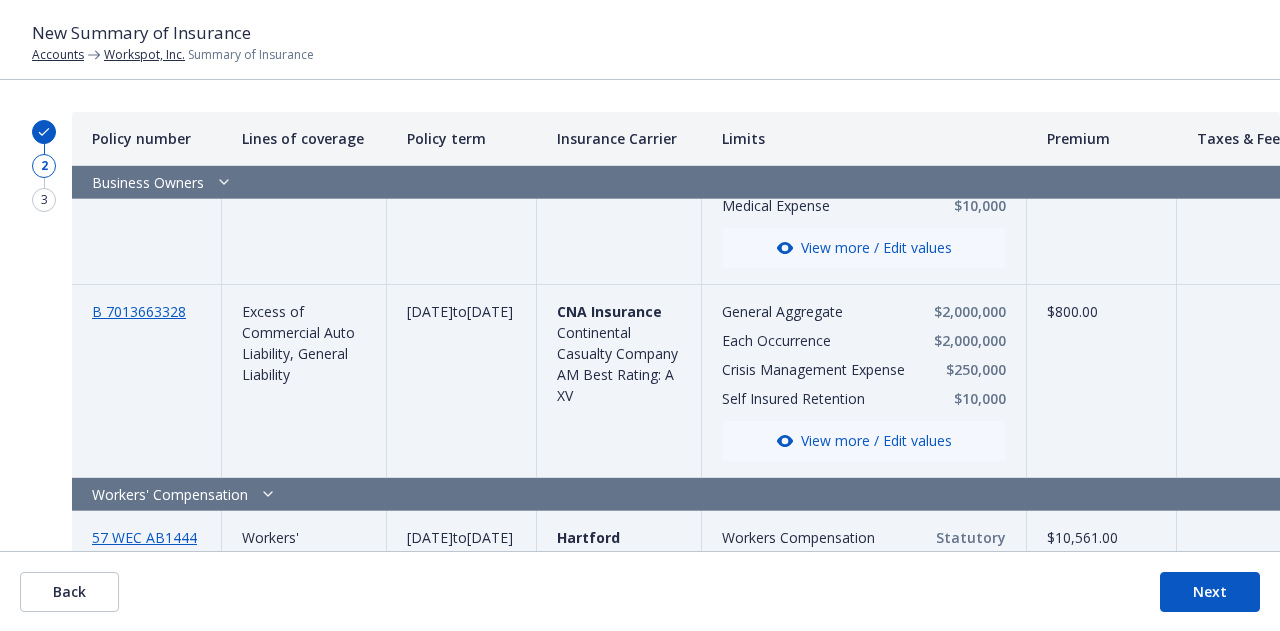 scroll, scrollTop: 867, scrollLeft: 0, axis: vertical 